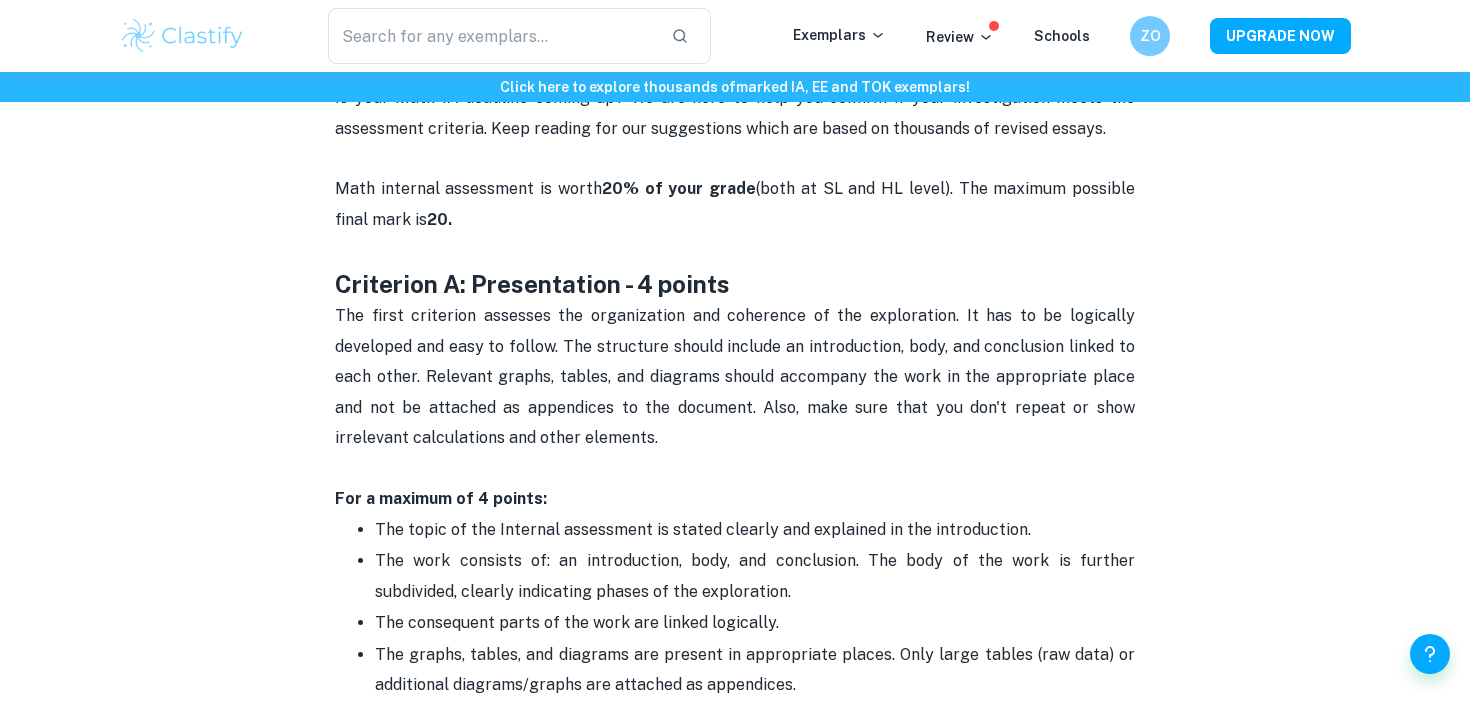 scroll, scrollTop: 828, scrollLeft: 0, axis: vertical 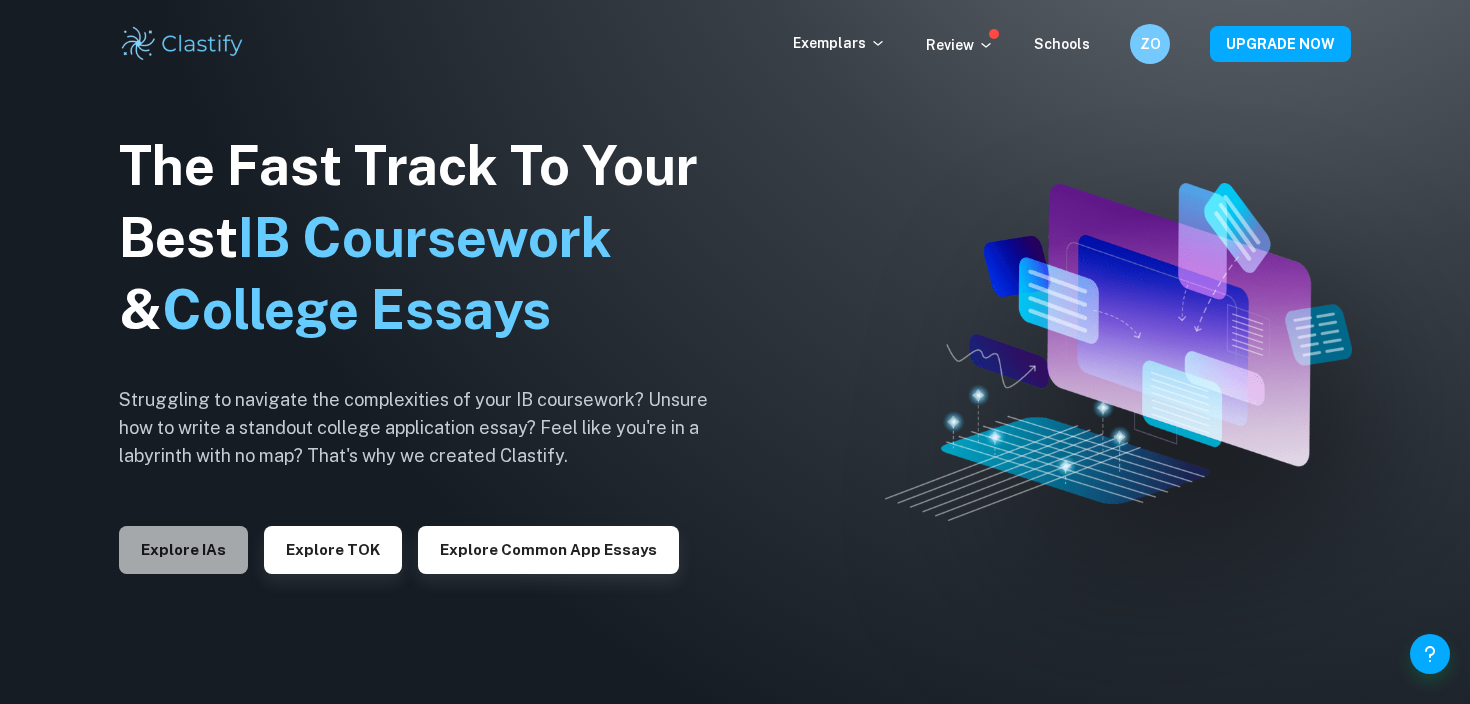 click on "Explore IAs" at bounding box center [183, 550] 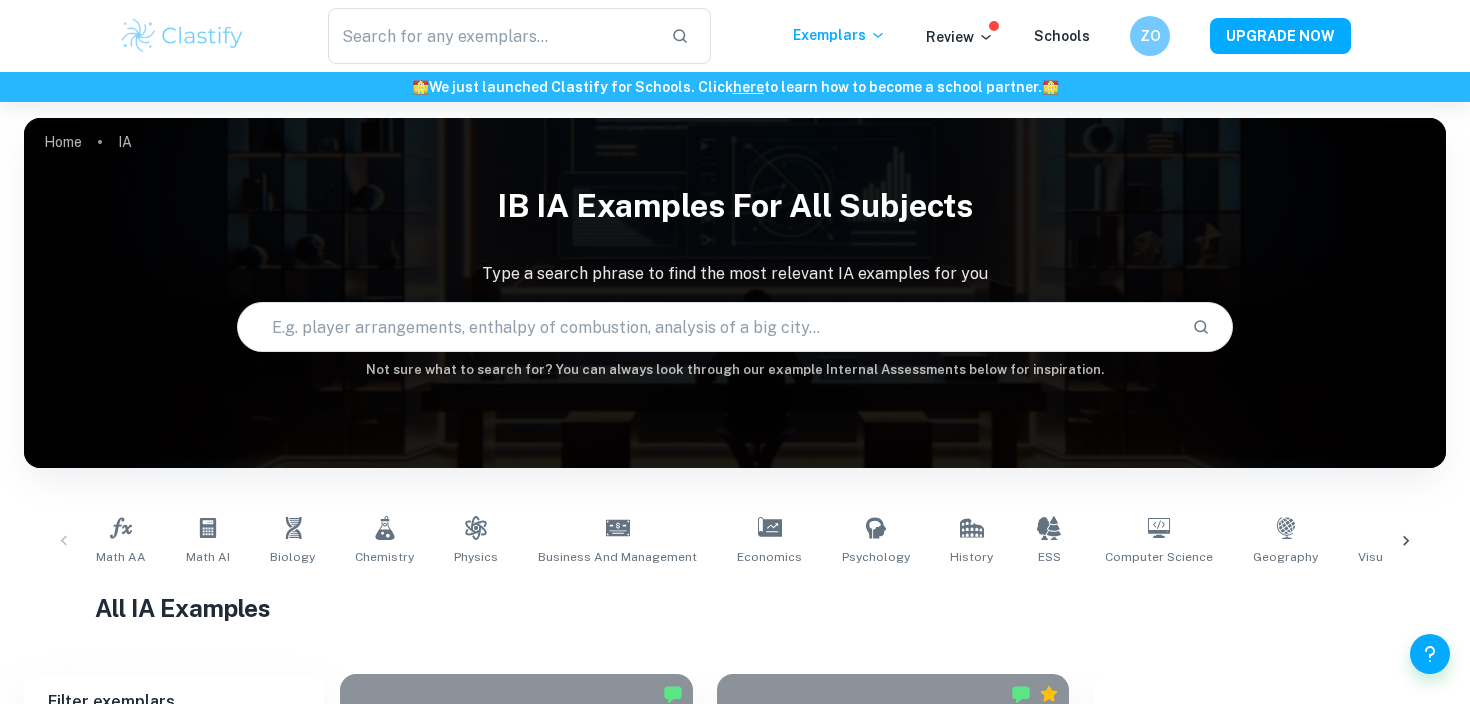 click at bounding box center [706, 327] 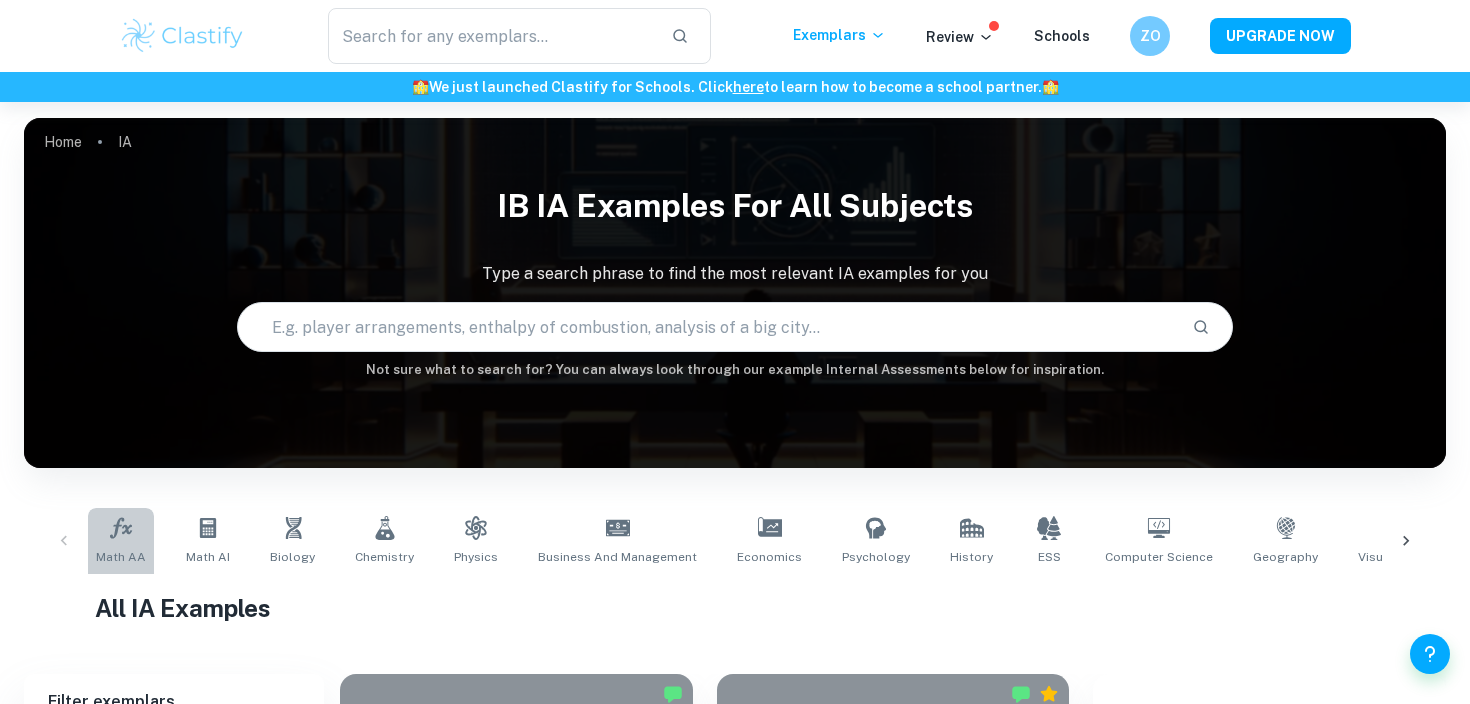 click 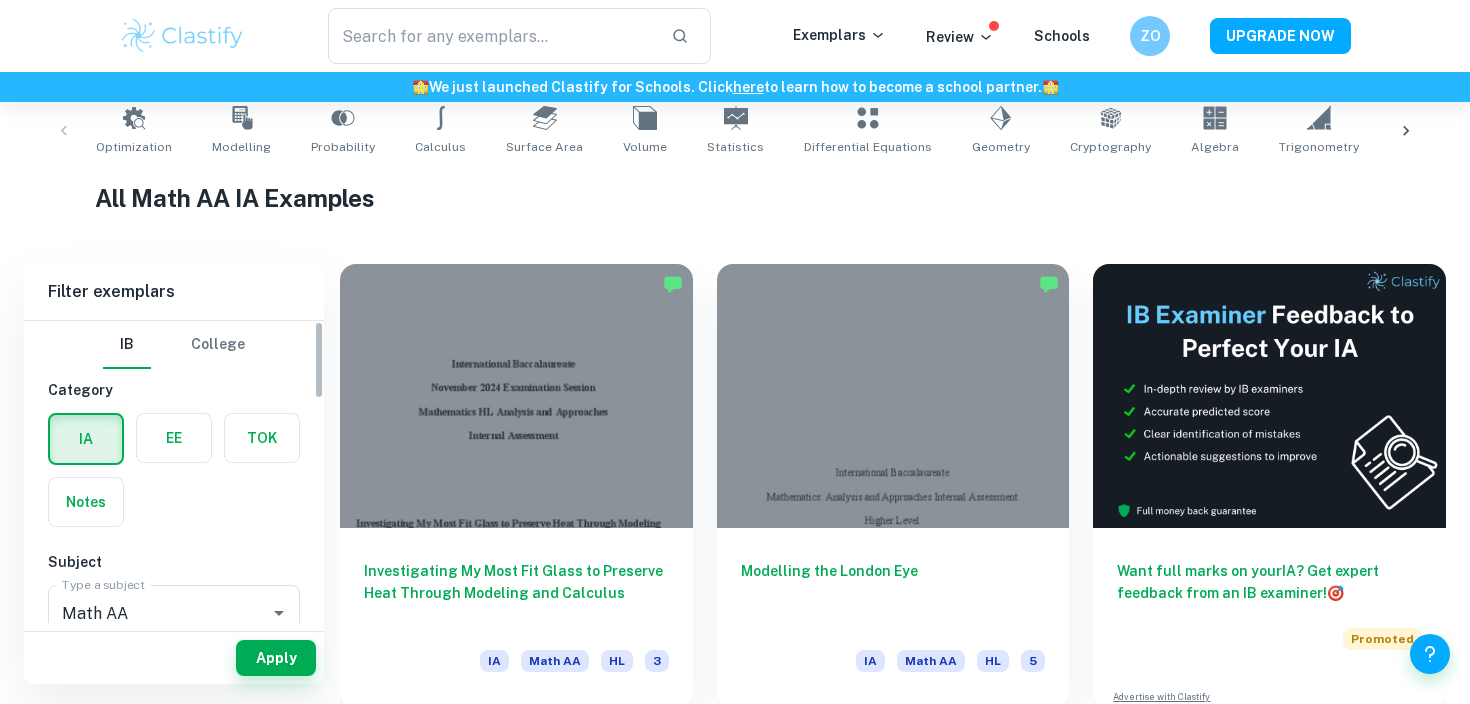 scroll, scrollTop: 414, scrollLeft: 0, axis: vertical 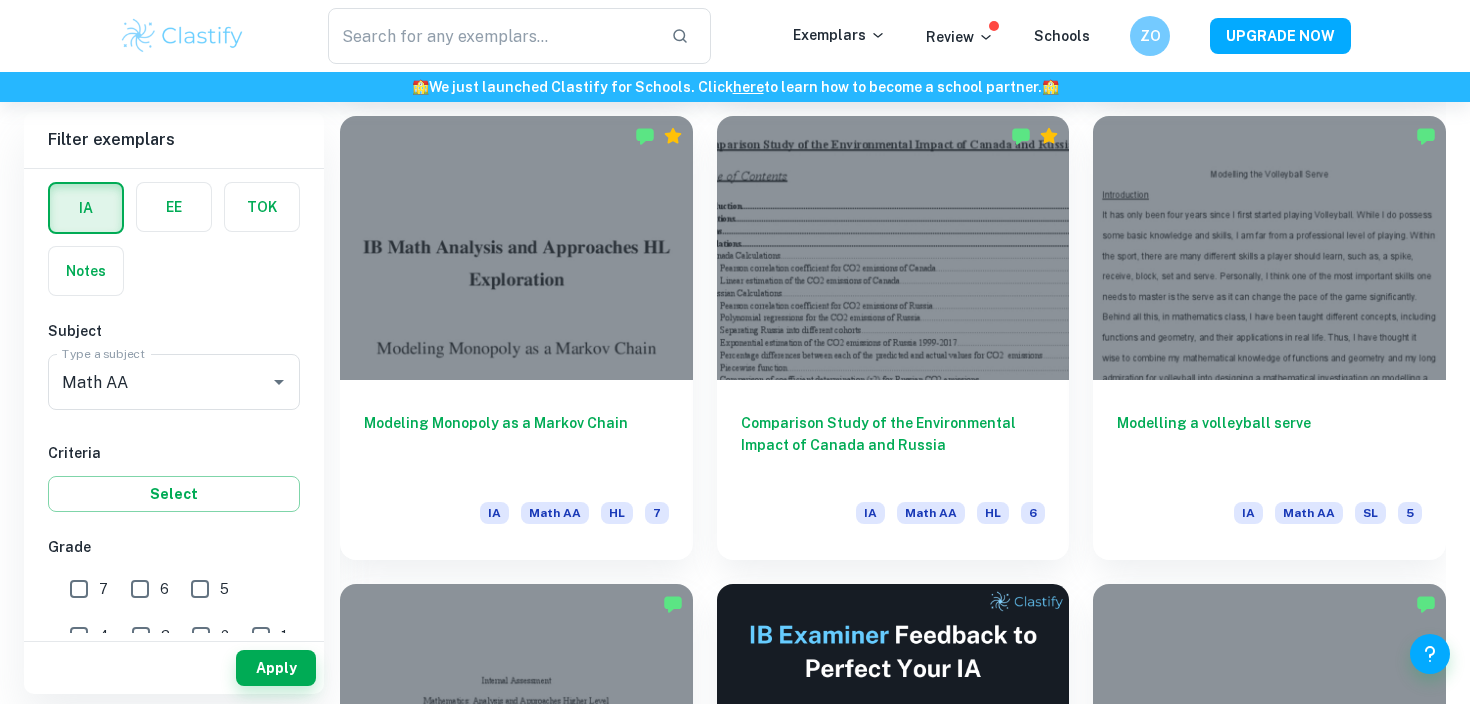 click at bounding box center (516, 248) 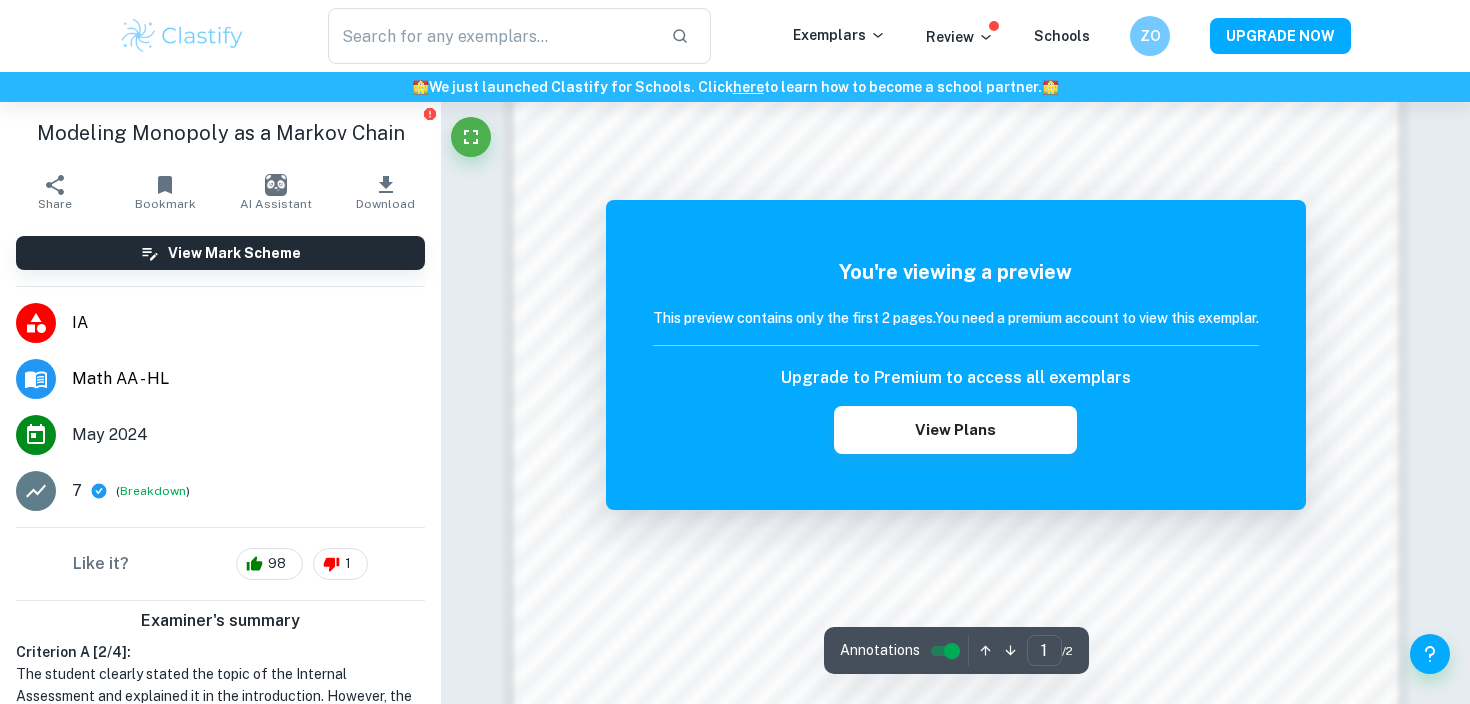 scroll, scrollTop: 1135, scrollLeft: 0, axis: vertical 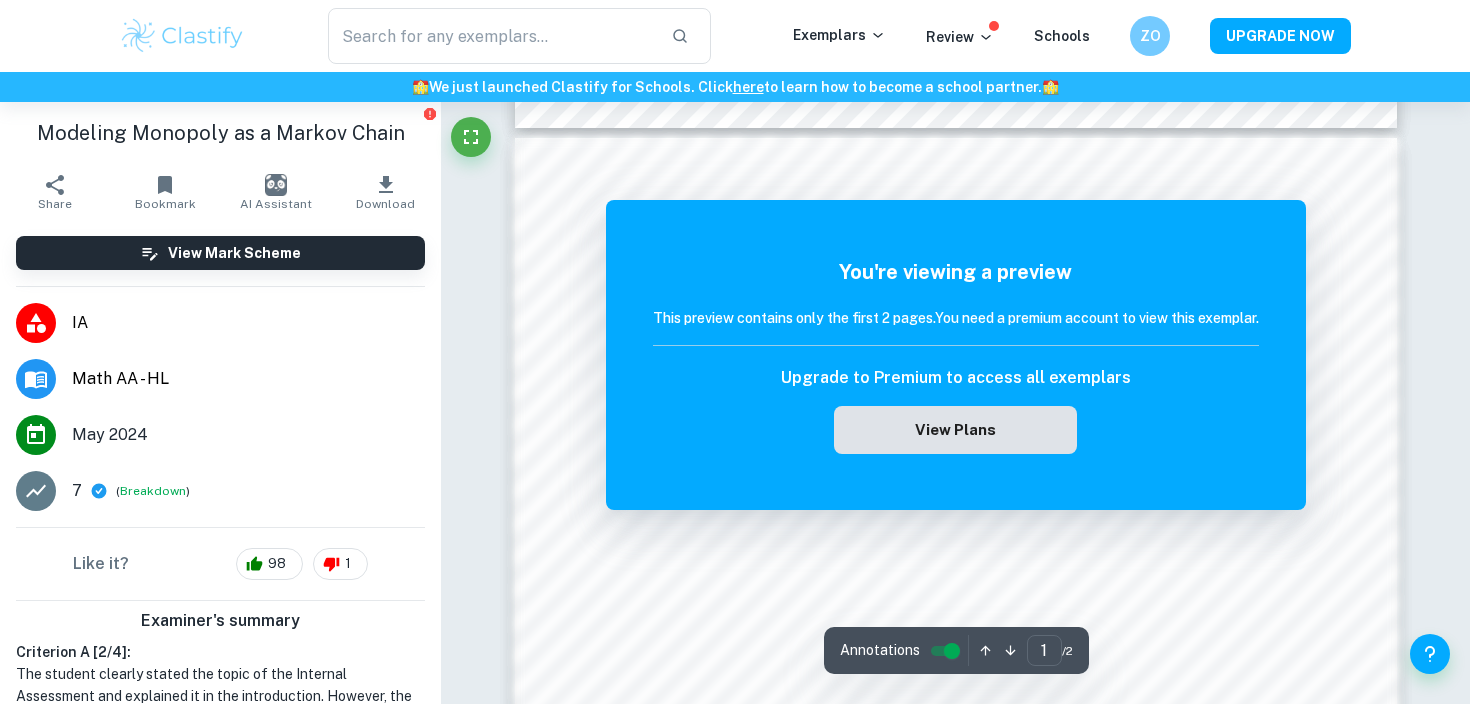 click on "View Plans" at bounding box center [955, 430] 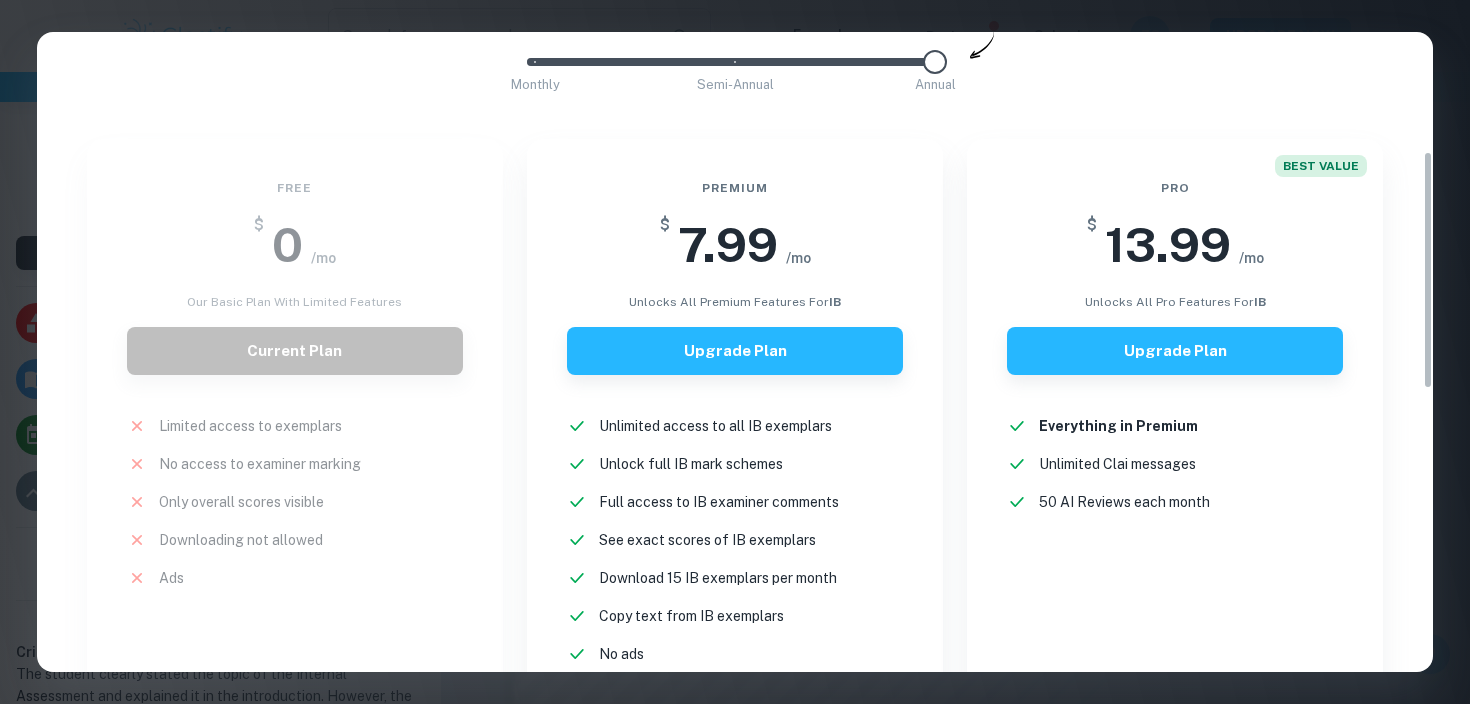 scroll, scrollTop: 305, scrollLeft: 0, axis: vertical 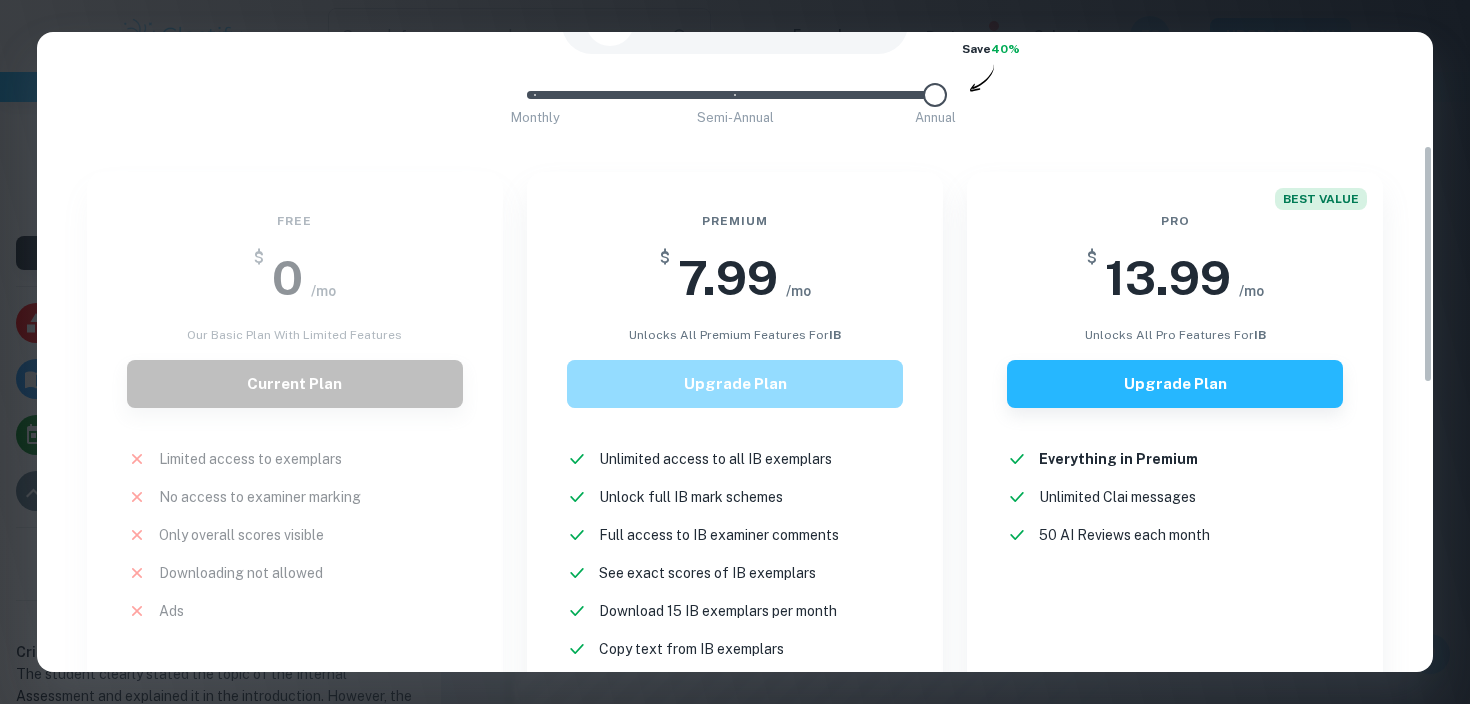 click on "Upgrade Plan" at bounding box center (735, 384) 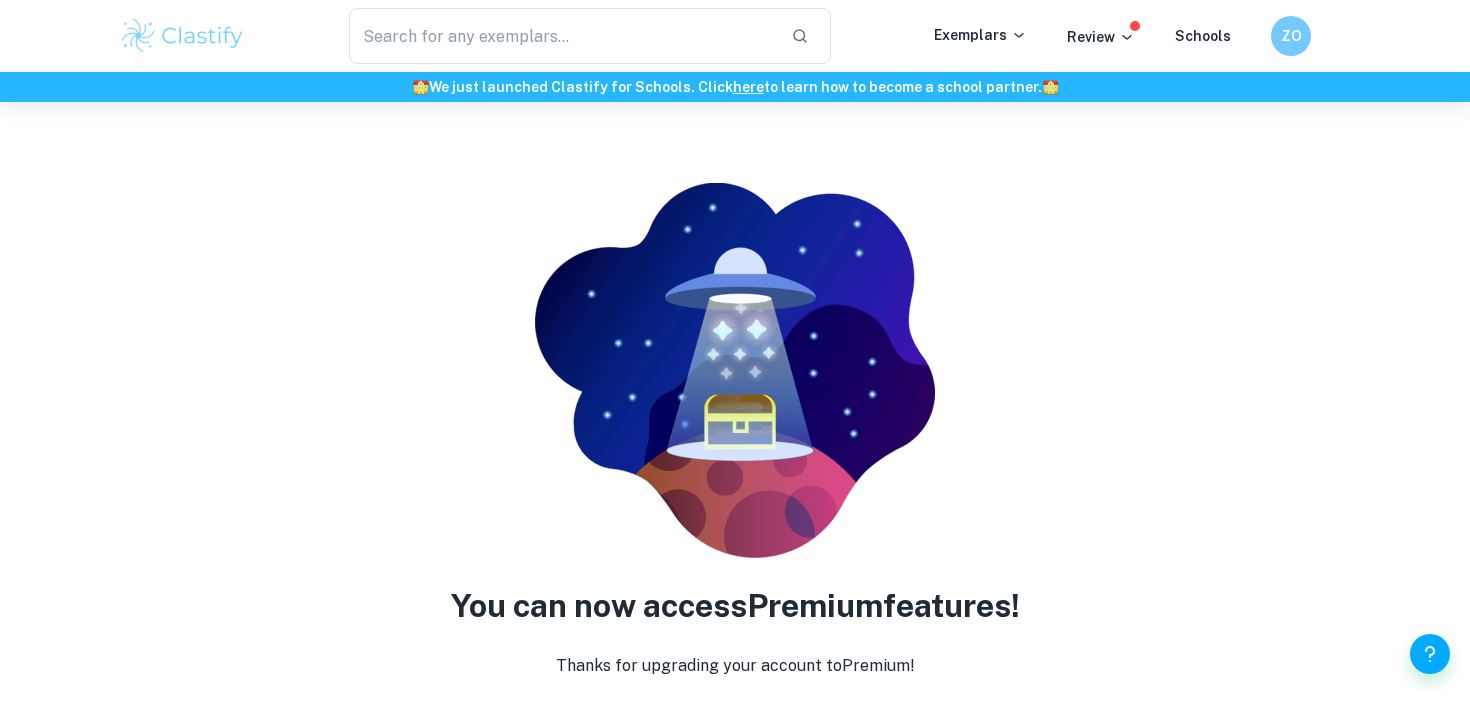 scroll, scrollTop: 102, scrollLeft: 0, axis: vertical 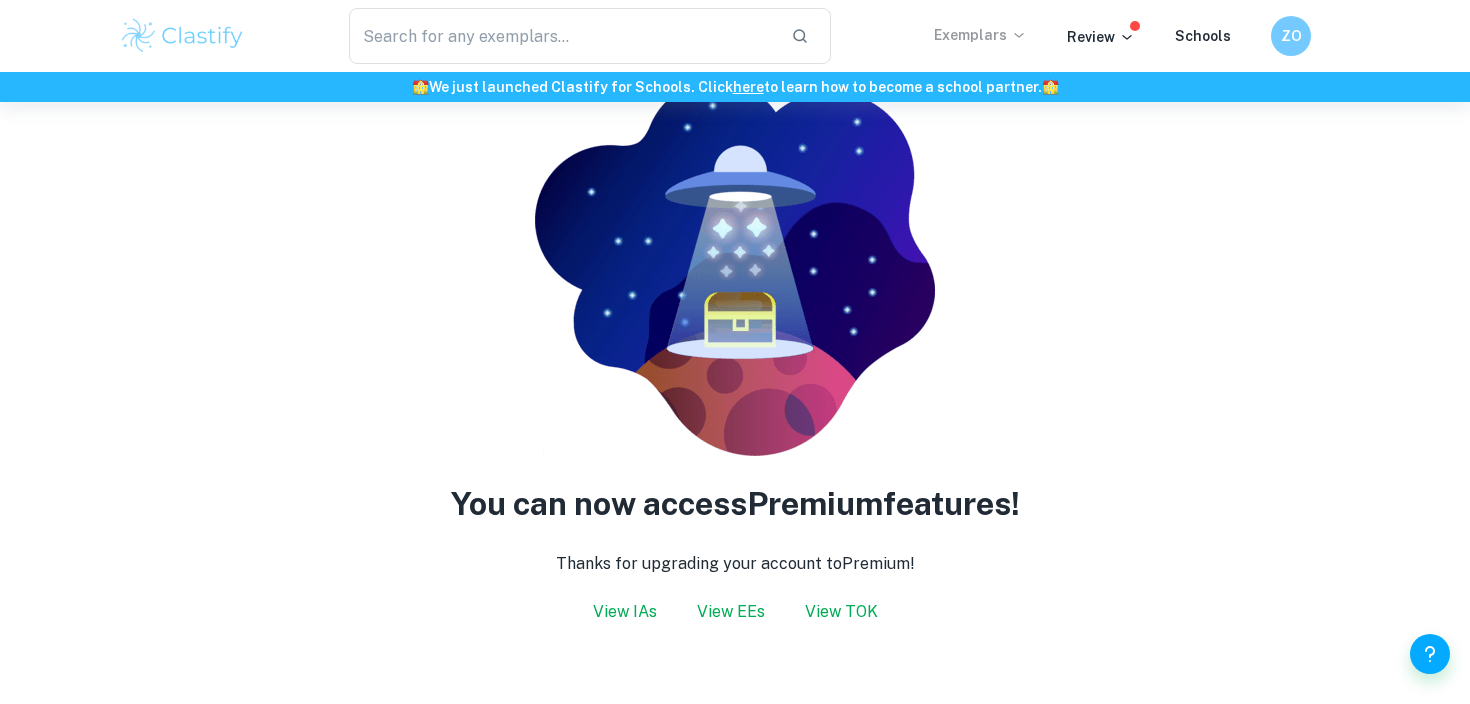 click on "Exemplars" at bounding box center [980, 35] 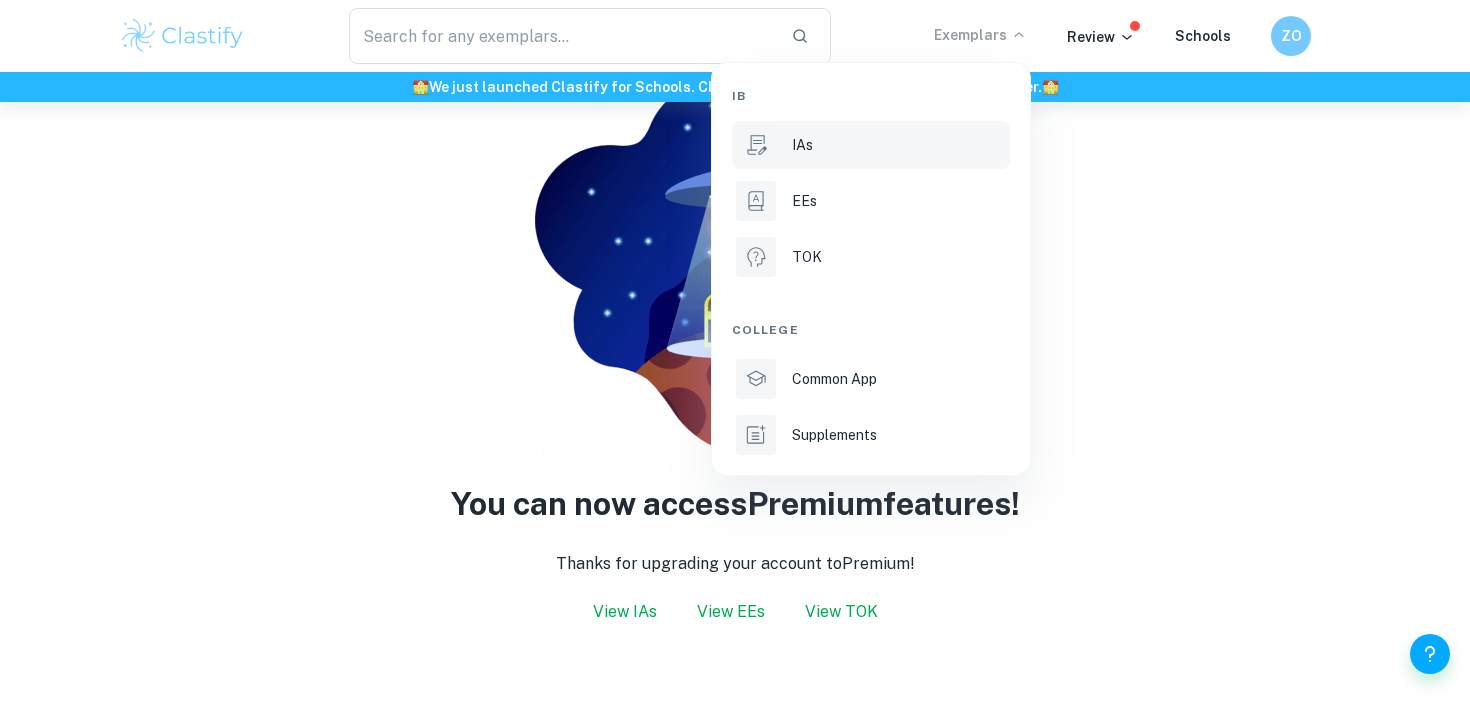 click on "IAs" at bounding box center [871, 145] 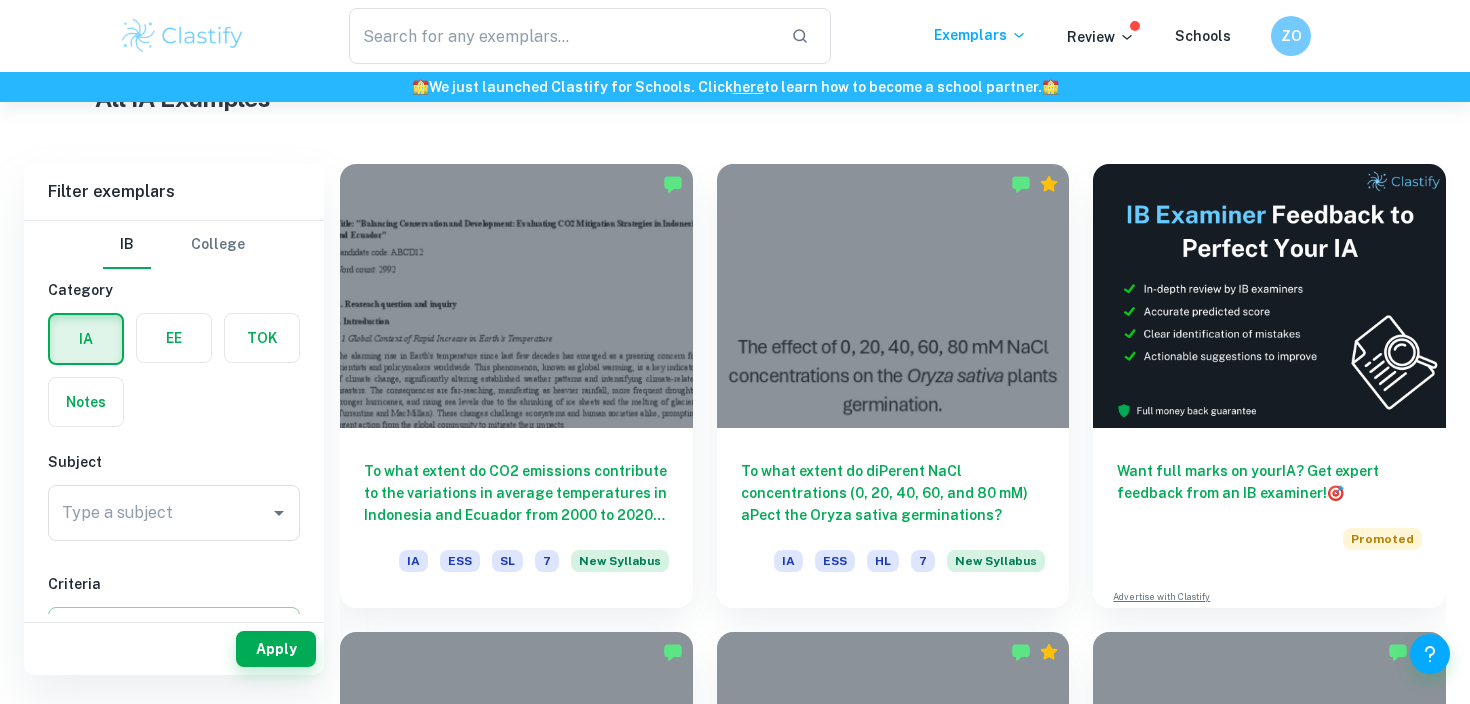 scroll, scrollTop: 518, scrollLeft: 0, axis: vertical 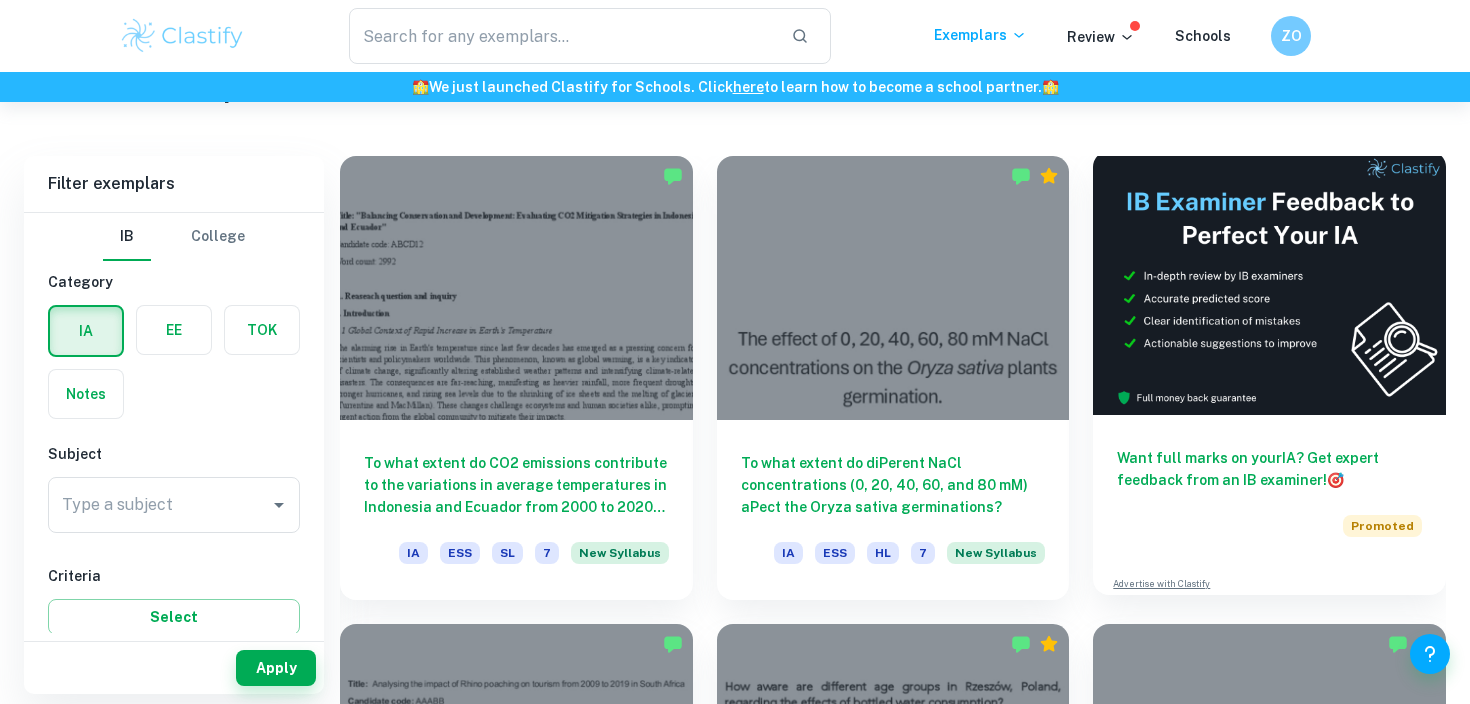 click at bounding box center (1269, 283) 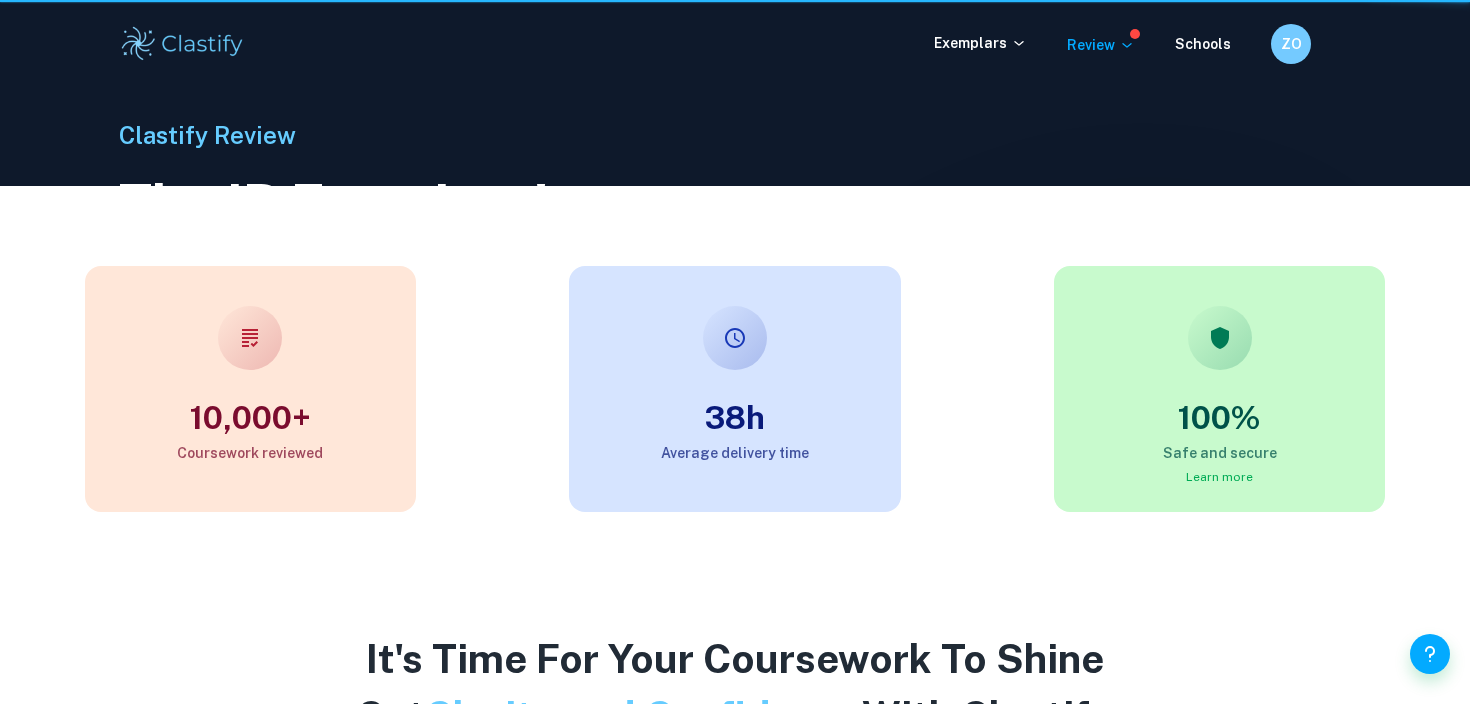 scroll, scrollTop: 0, scrollLeft: 0, axis: both 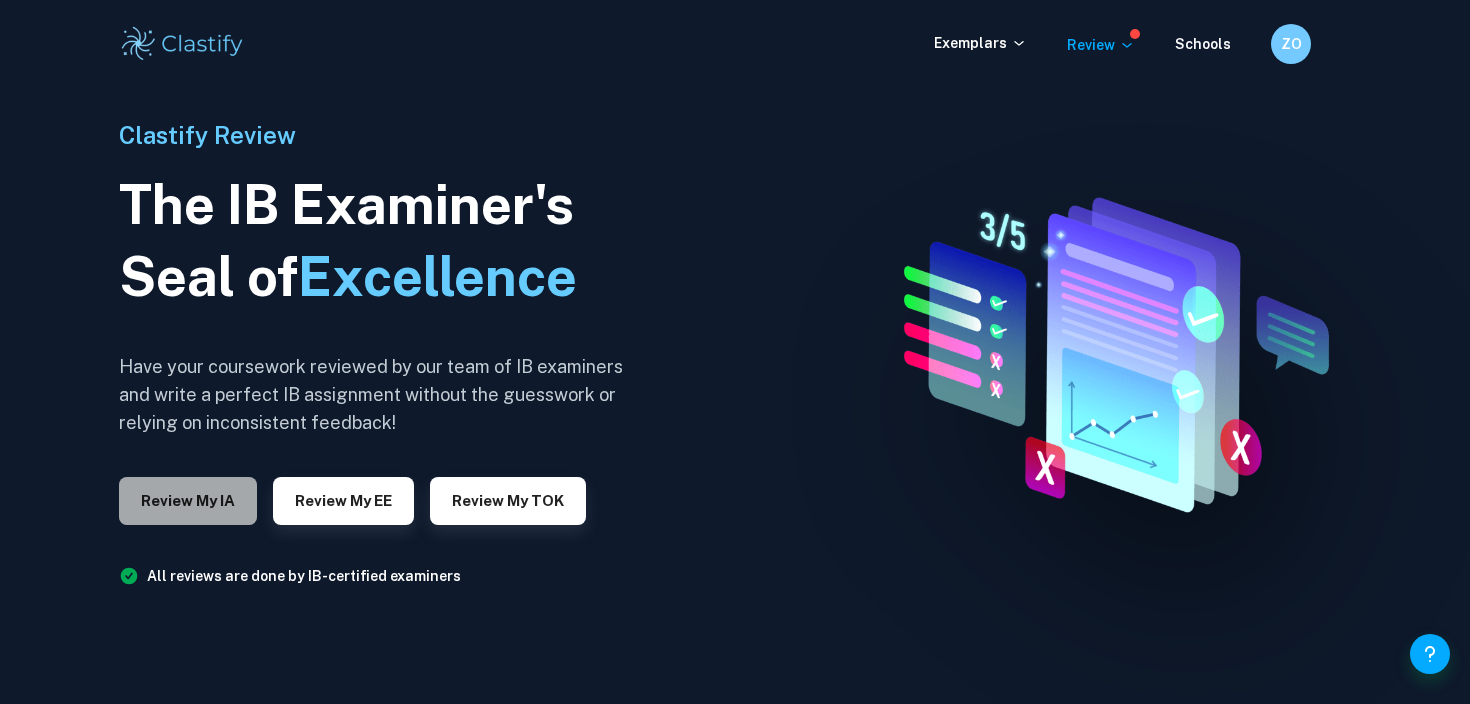 click on "Review my IA" at bounding box center (188, 501) 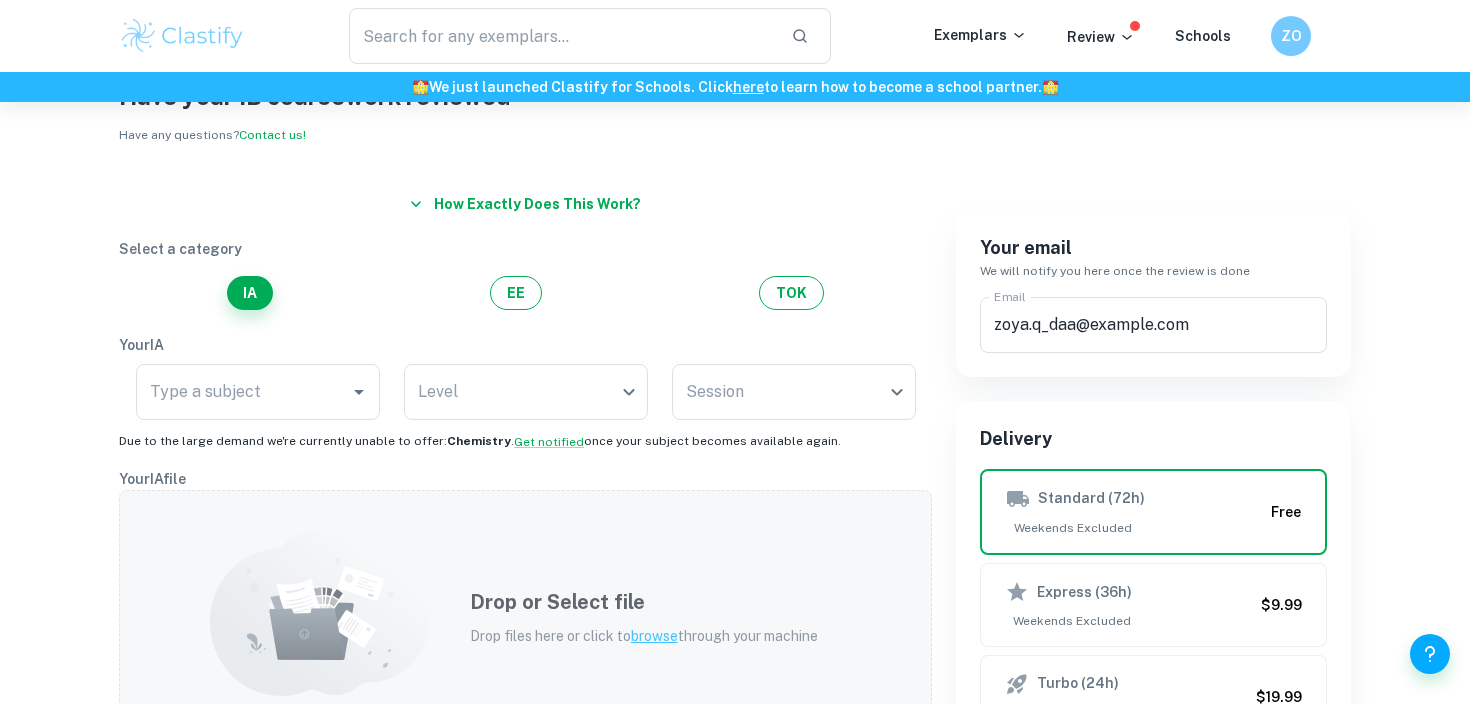 scroll, scrollTop: 78, scrollLeft: 0, axis: vertical 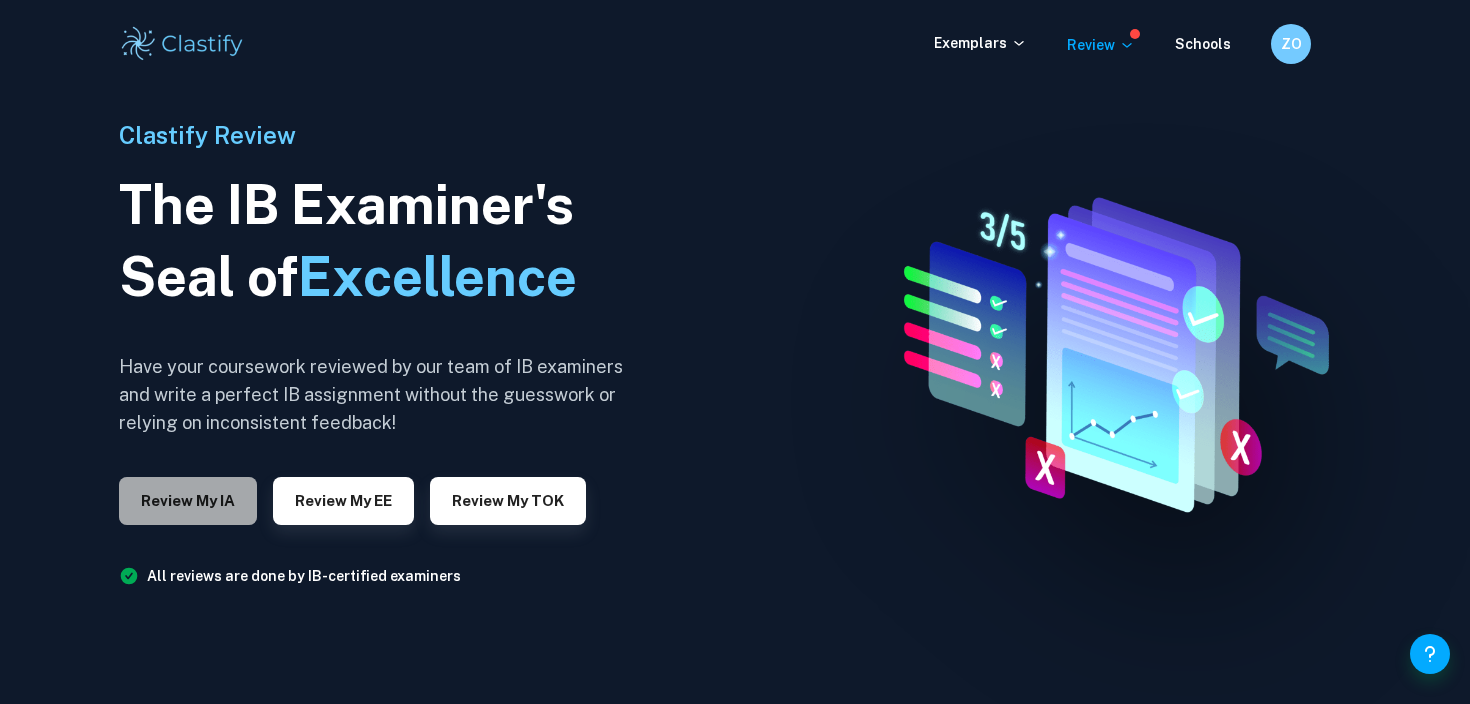 click on "Review my IA" at bounding box center [188, 501] 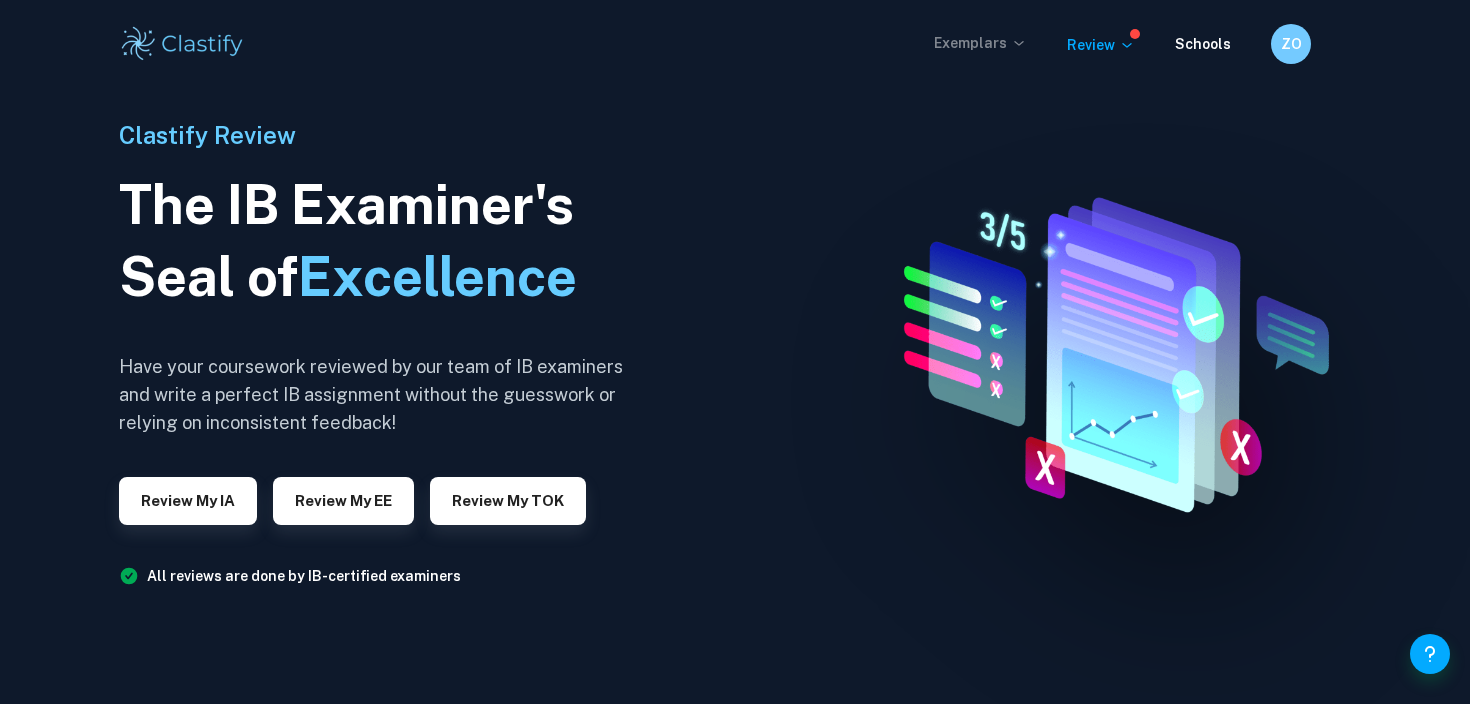 click on "Exemplars" at bounding box center [980, 43] 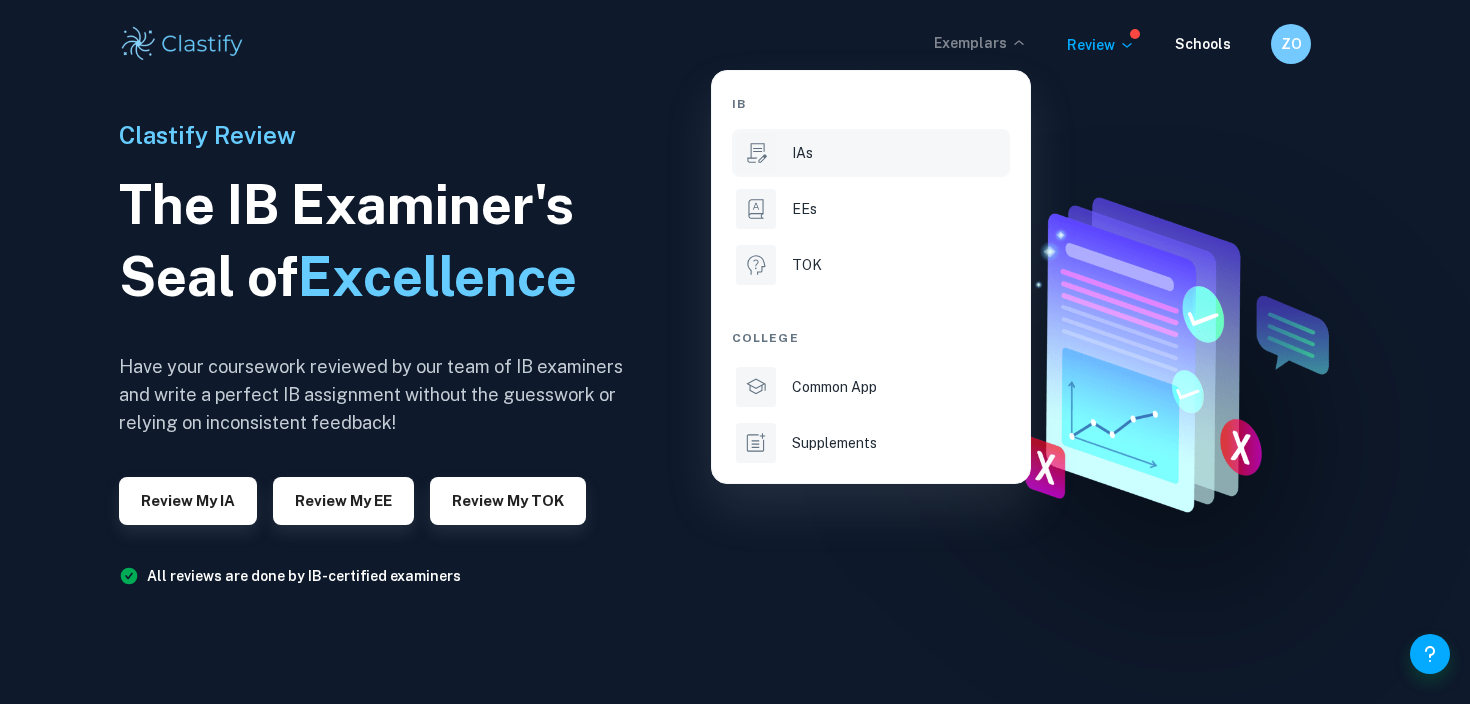 click on "IAs" at bounding box center [899, 153] 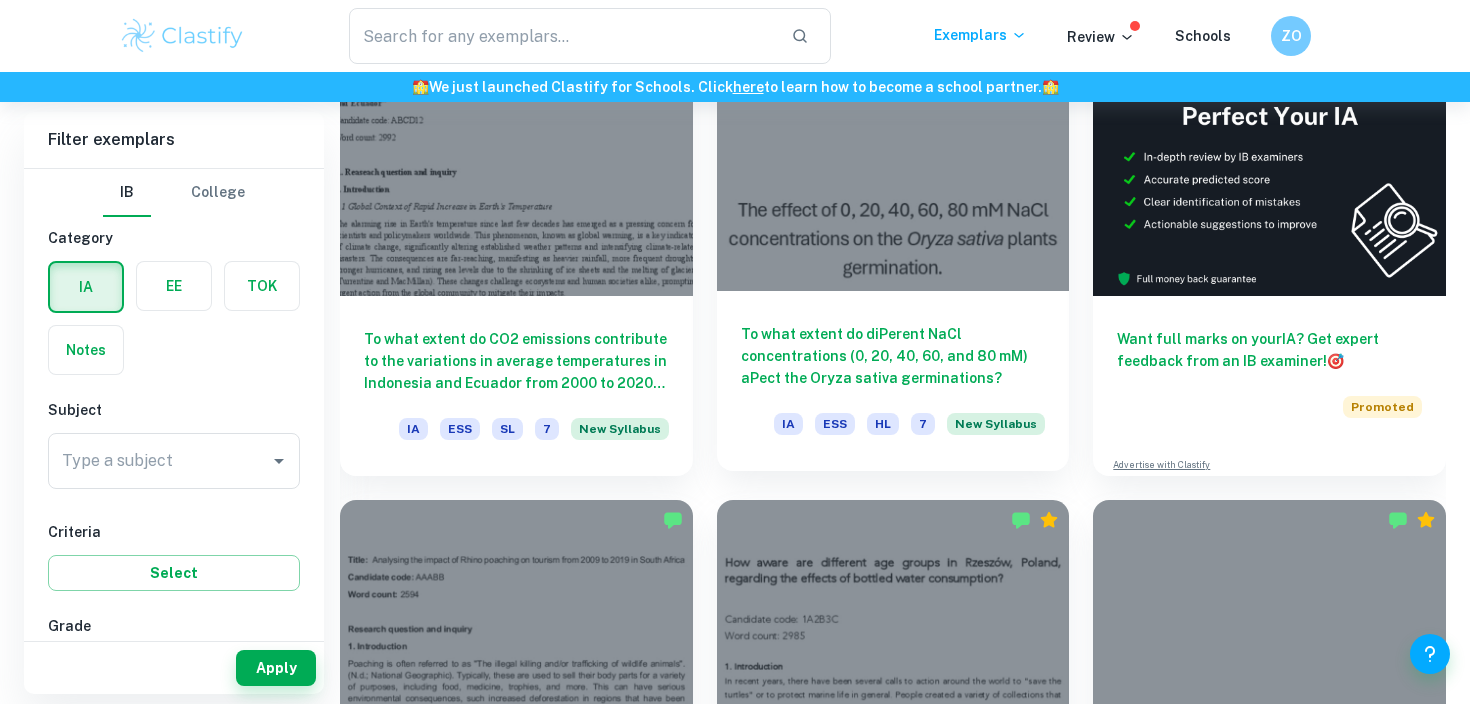 scroll, scrollTop: 697, scrollLeft: 0, axis: vertical 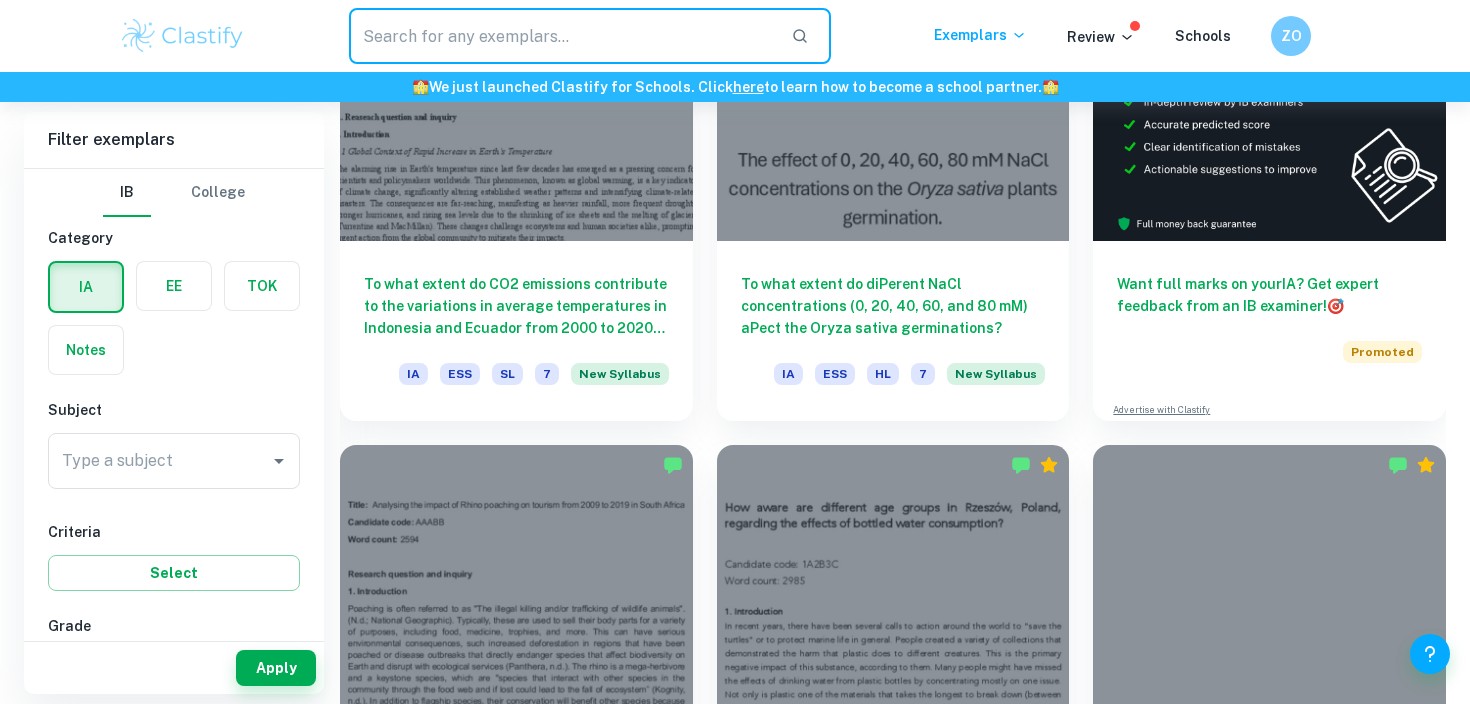 click at bounding box center [562, 36] 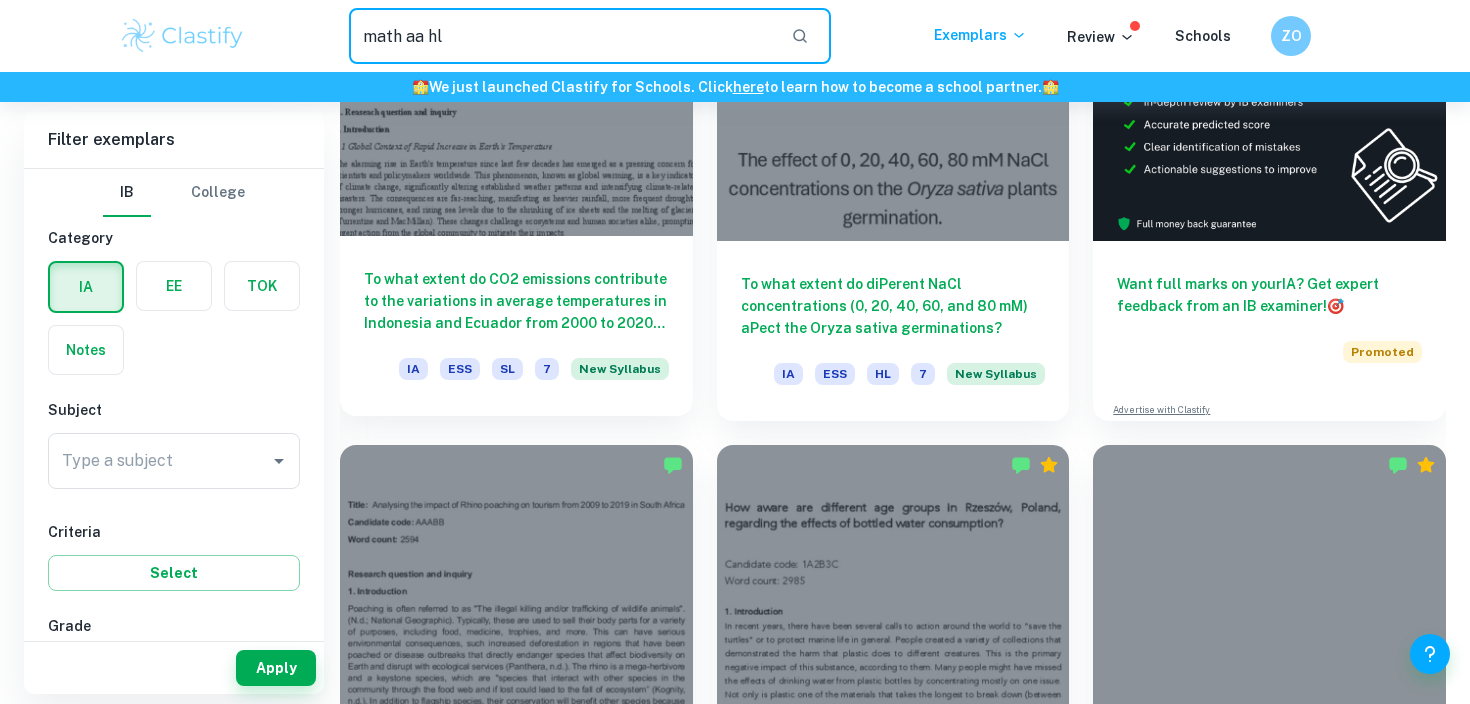scroll, scrollTop: 309, scrollLeft: 0, axis: vertical 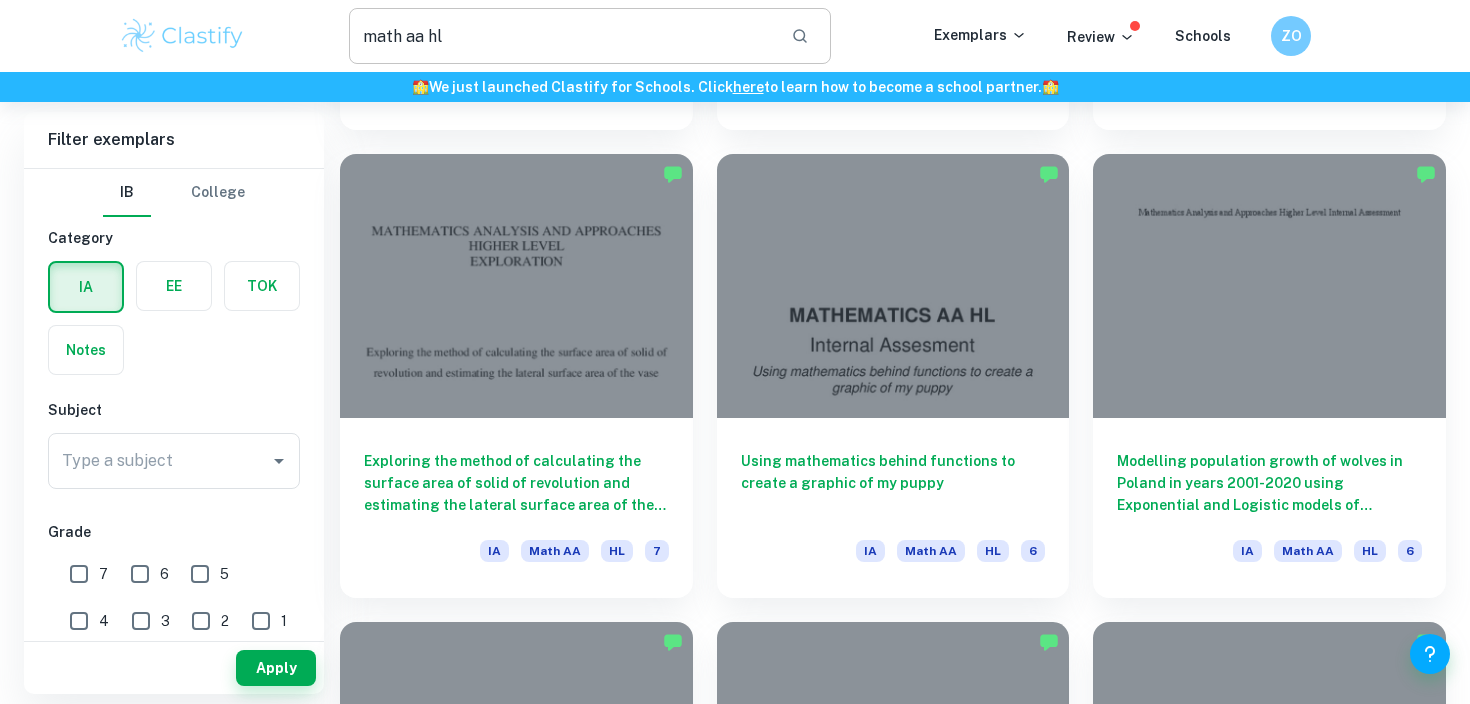 click on "math aa hl" at bounding box center [562, 36] 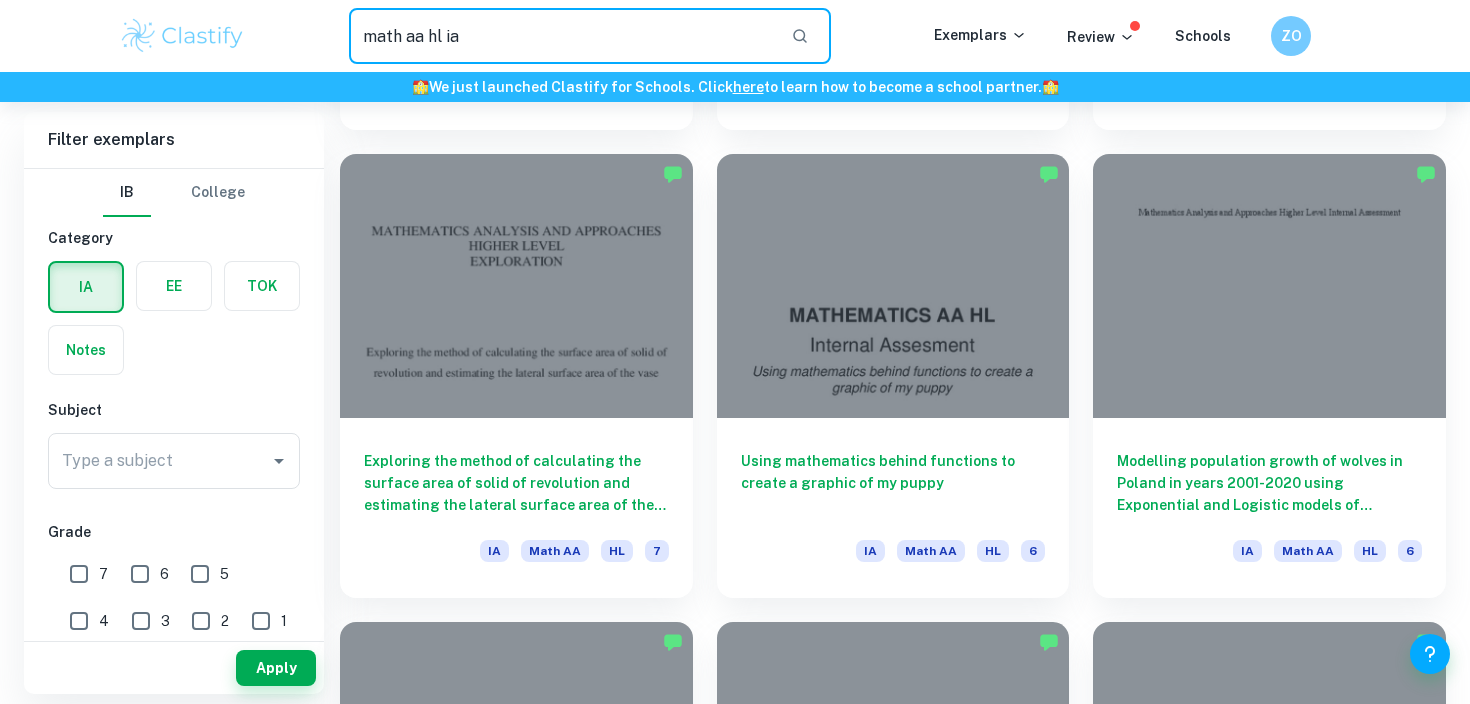 type on "math aa hl ia" 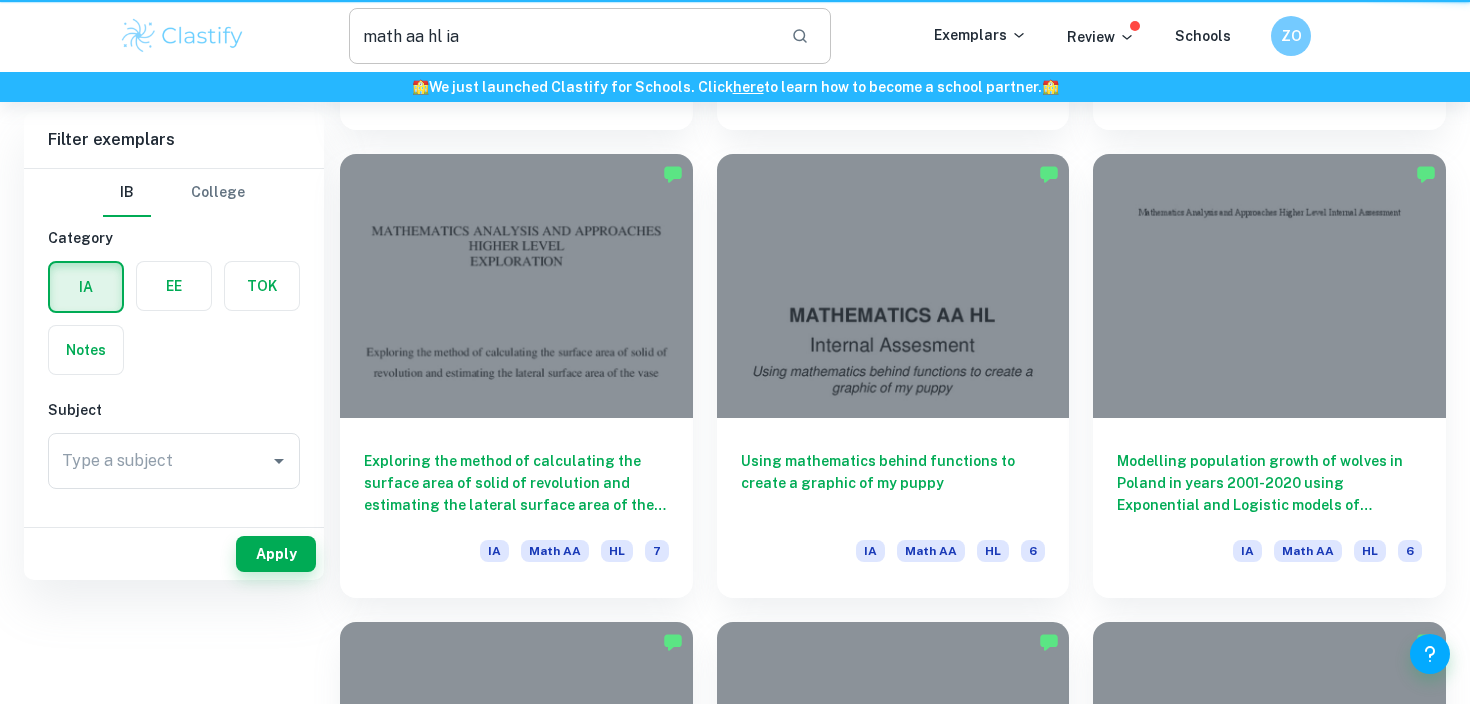 scroll, scrollTop: 0, scrollLeft: 0, axis: both 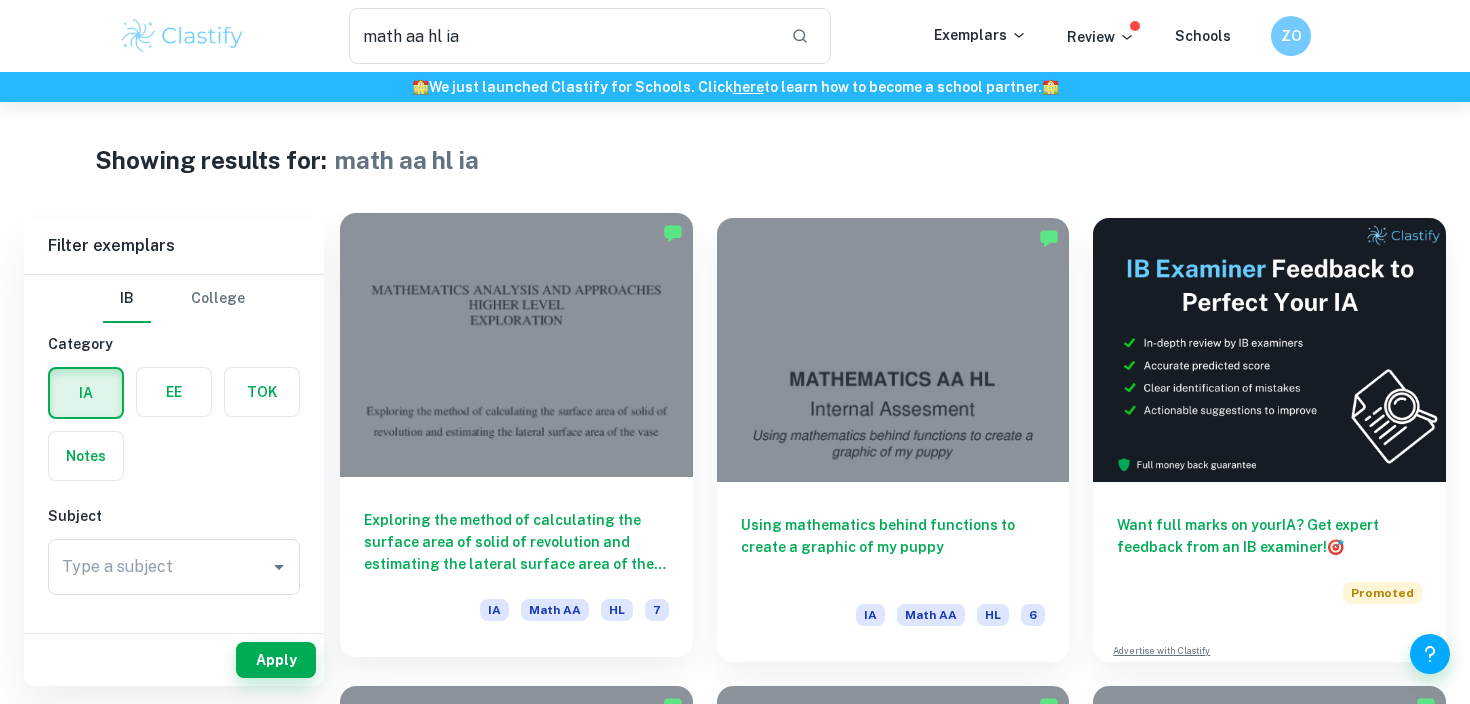 click at bounding box center [516, 345] 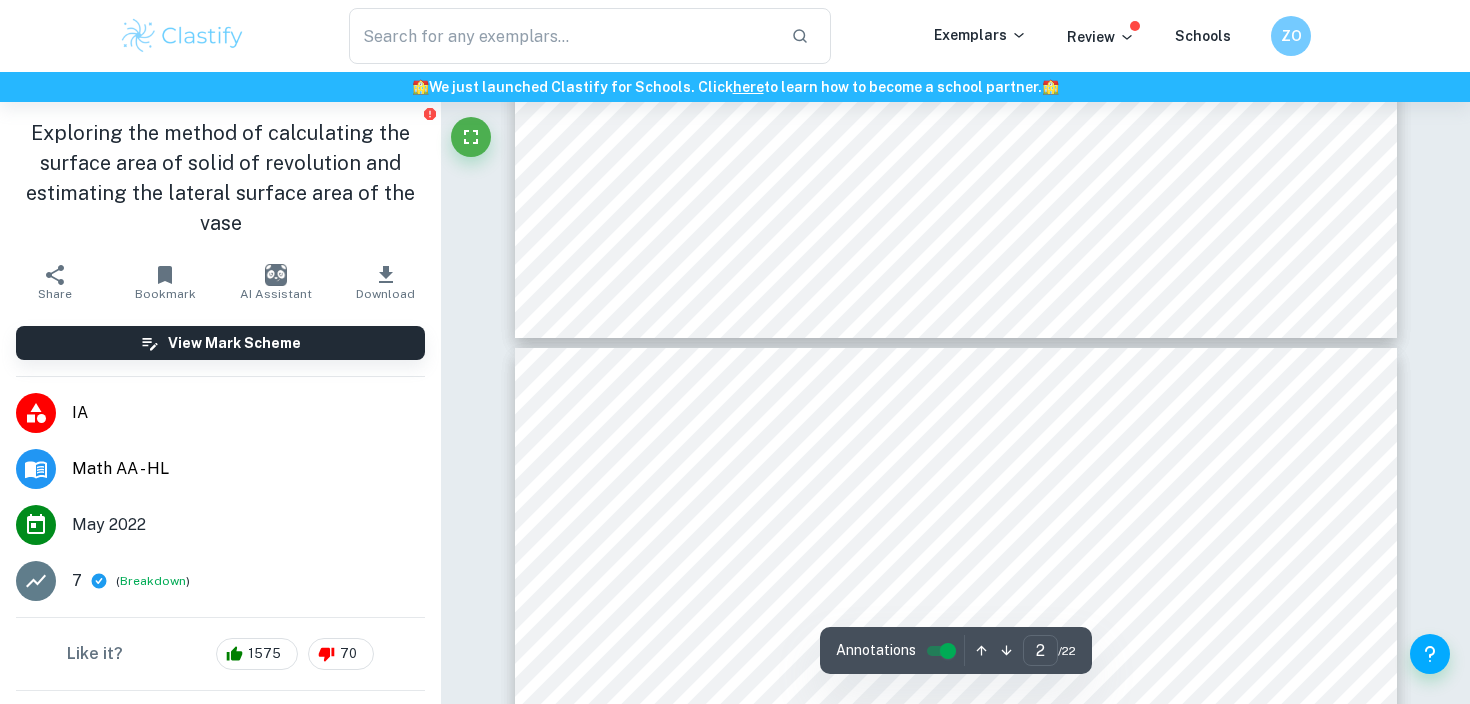 type on "3" 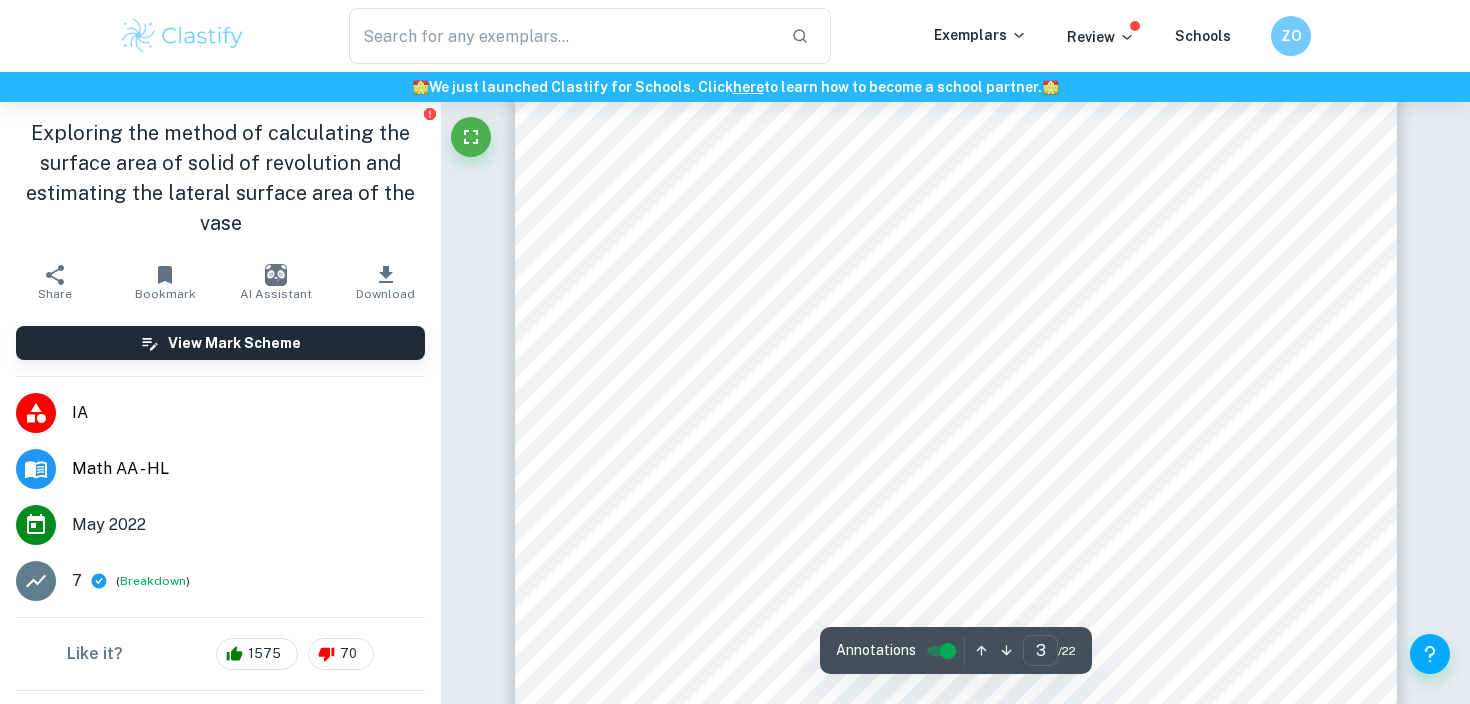 scroll, scrollTop: 2978, scrollLeft: 0, axis: vertical 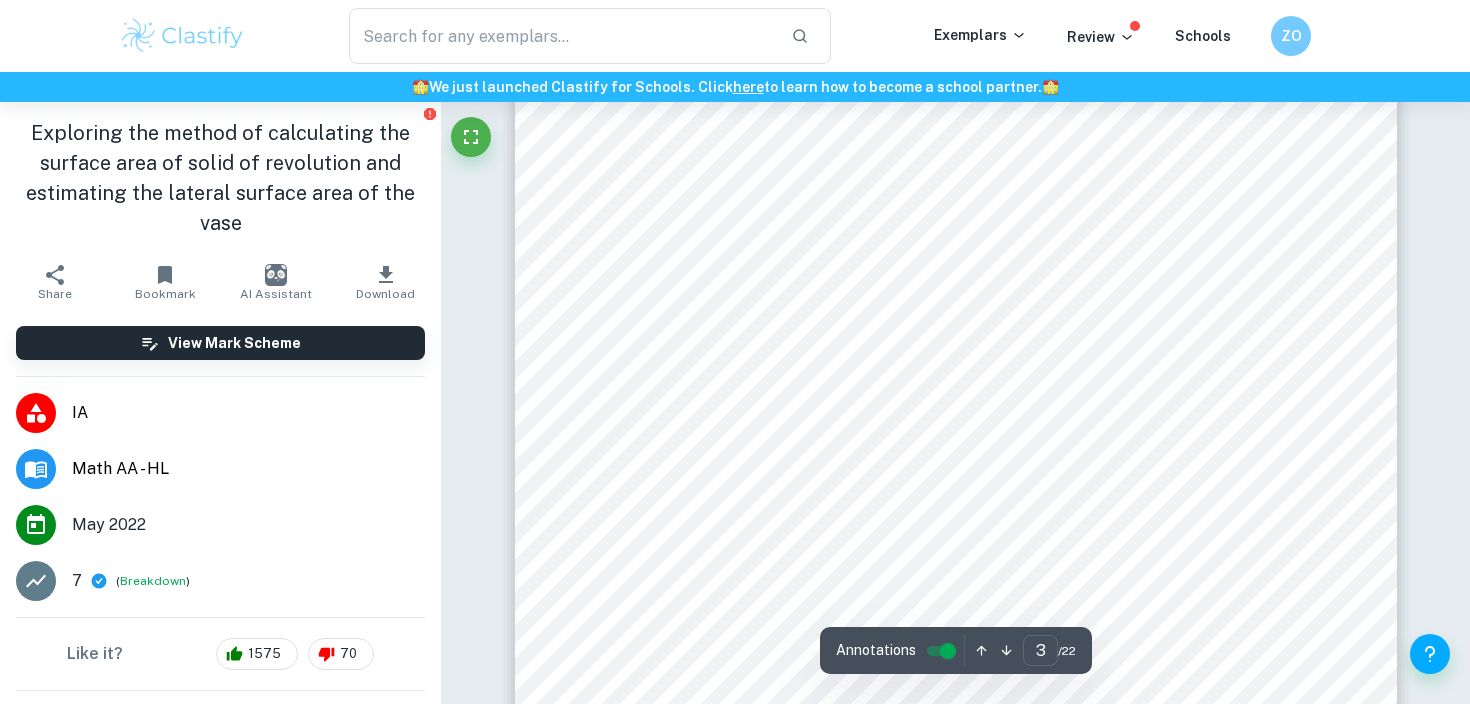 click on "with the concept of calculating the volume of solid produced by the revolution of the function," at bounding box center (955, 374) 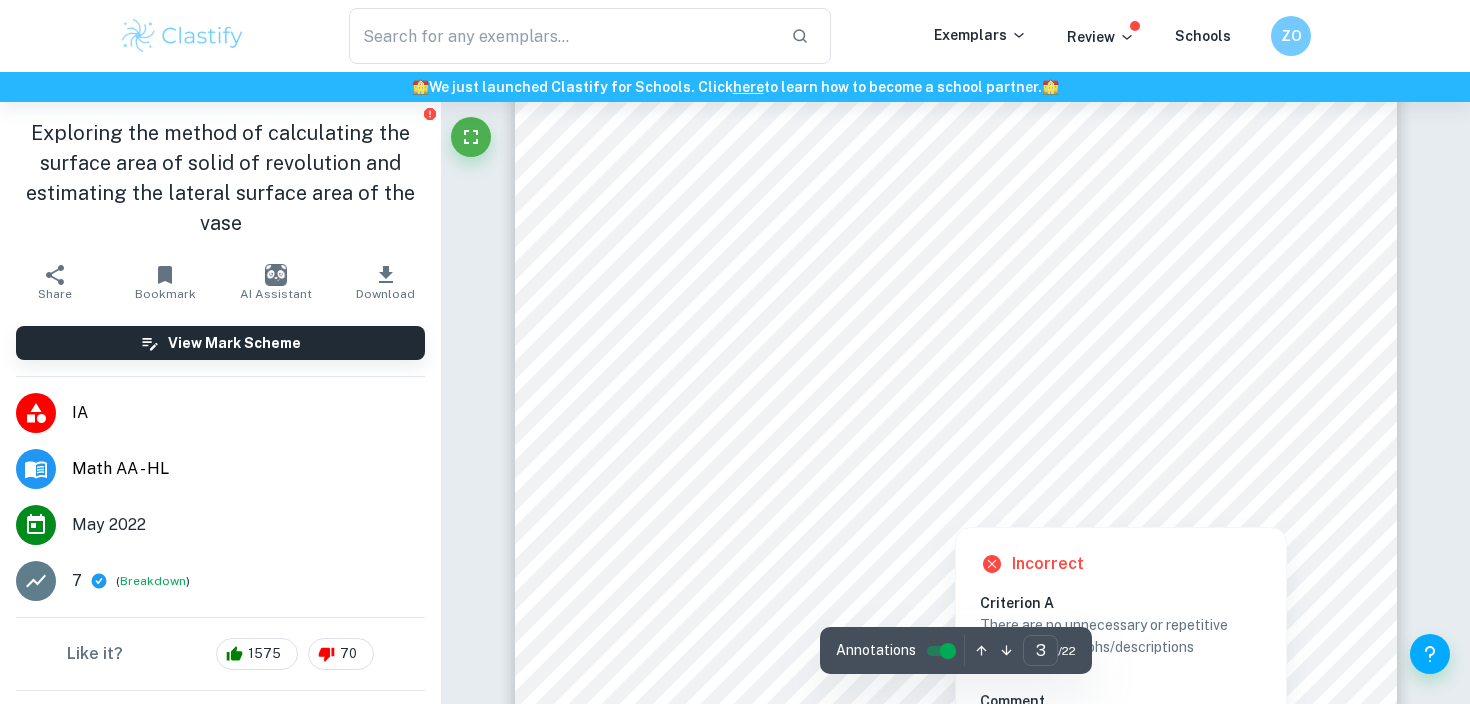 click at bounding box center (955, 374) 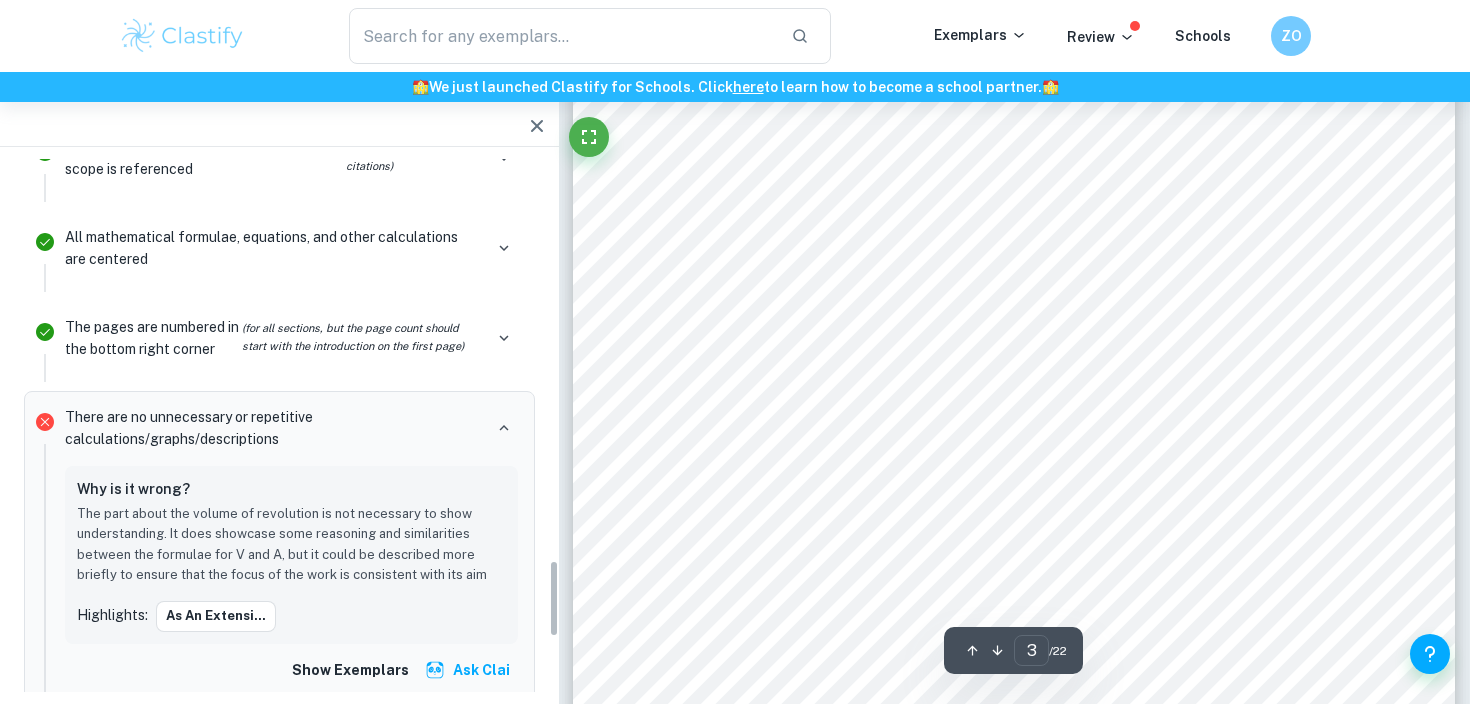 scroll, scrollTop: 2772, scrollLeft: 0, axis: vertical 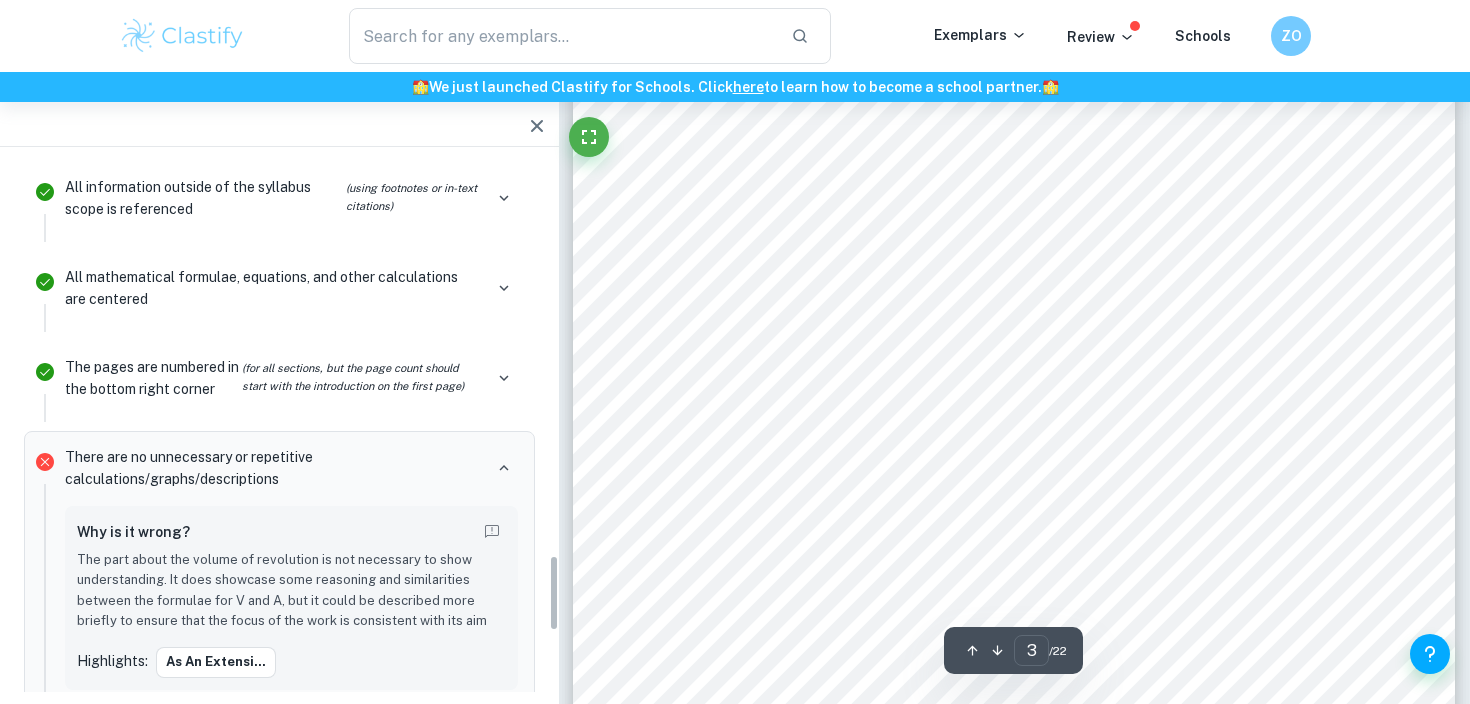click on "(for all sections, but the page count should start with the introduction on the first page)" at bounding box center (361, 377) 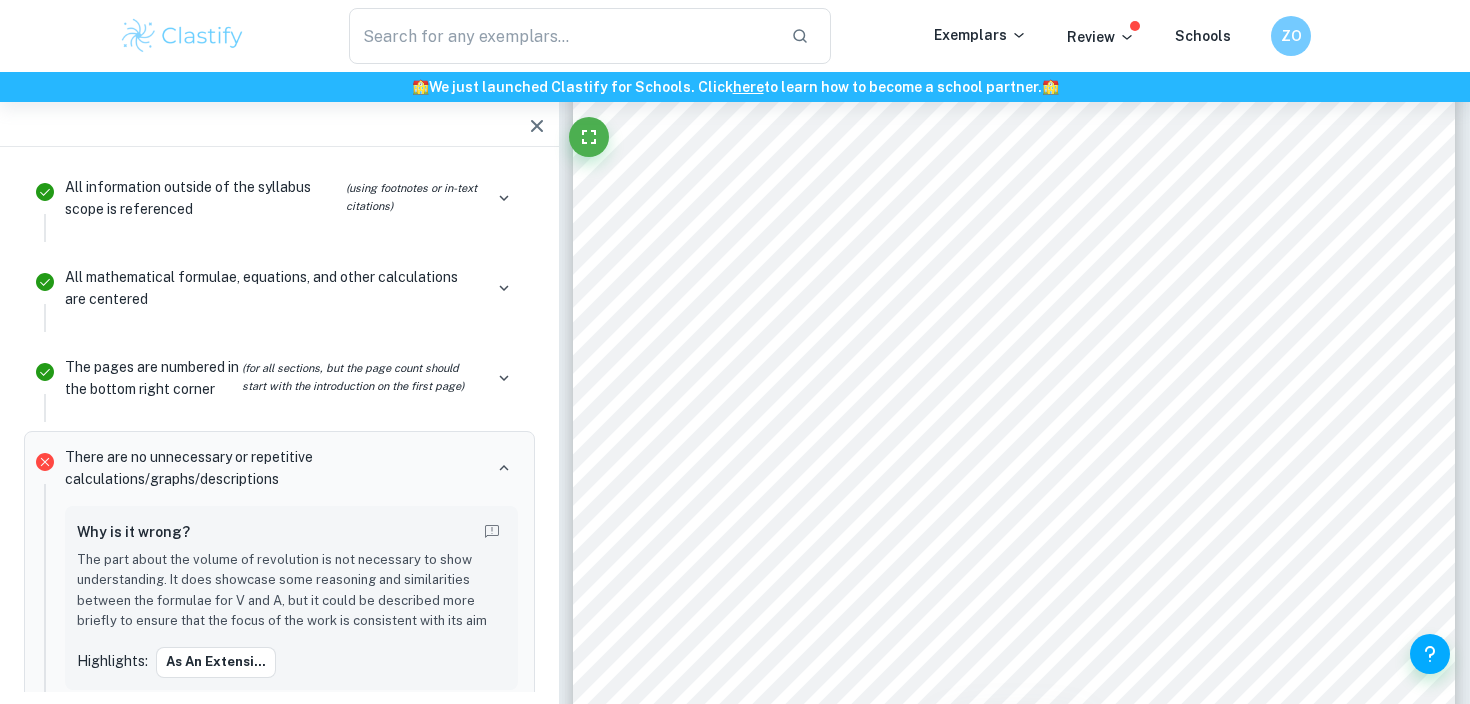 click on "All information outside of the syllabus scope is referenced  (using footnotes or in-text citations)" at bounding box center [273, 198] 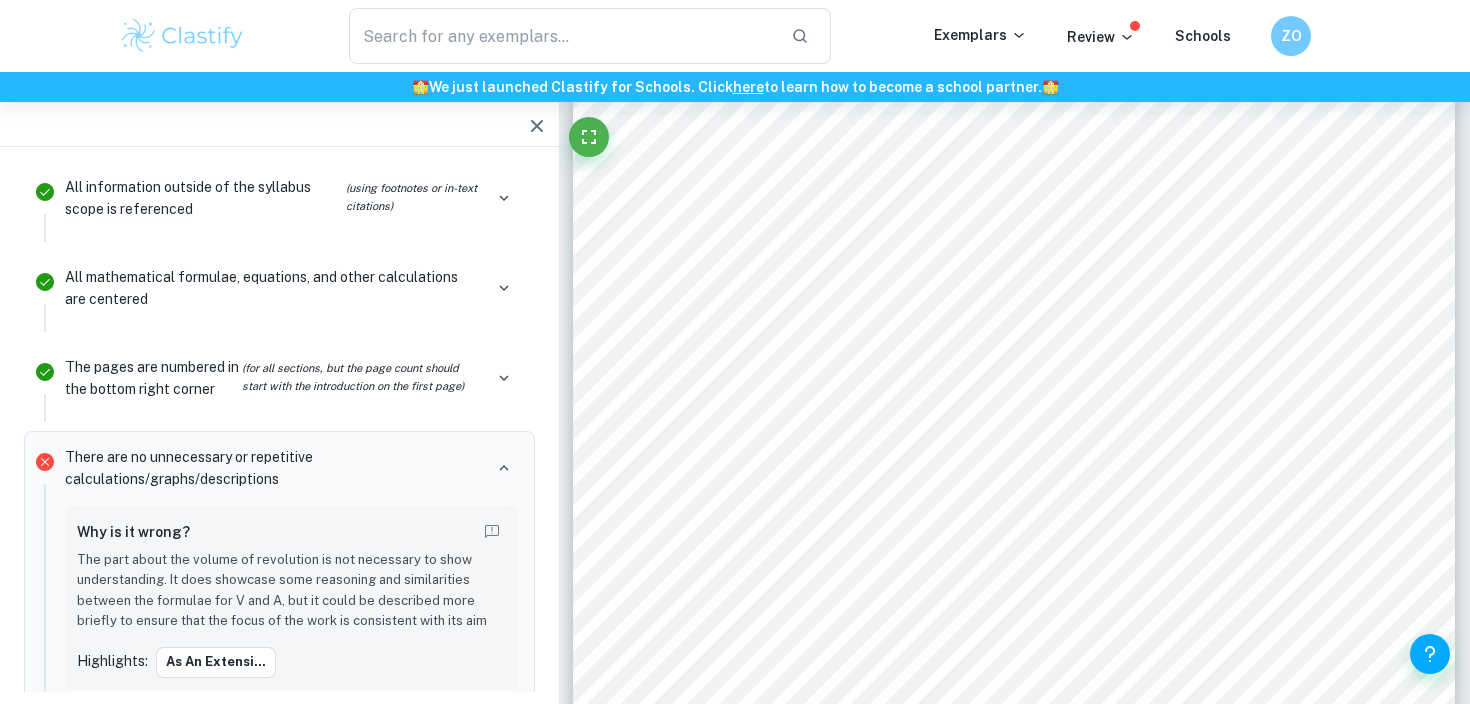 click on "All information outside of the syllabus scope is referenced  (using footnotes or in-text citations)" at bounding box center [273, 198] 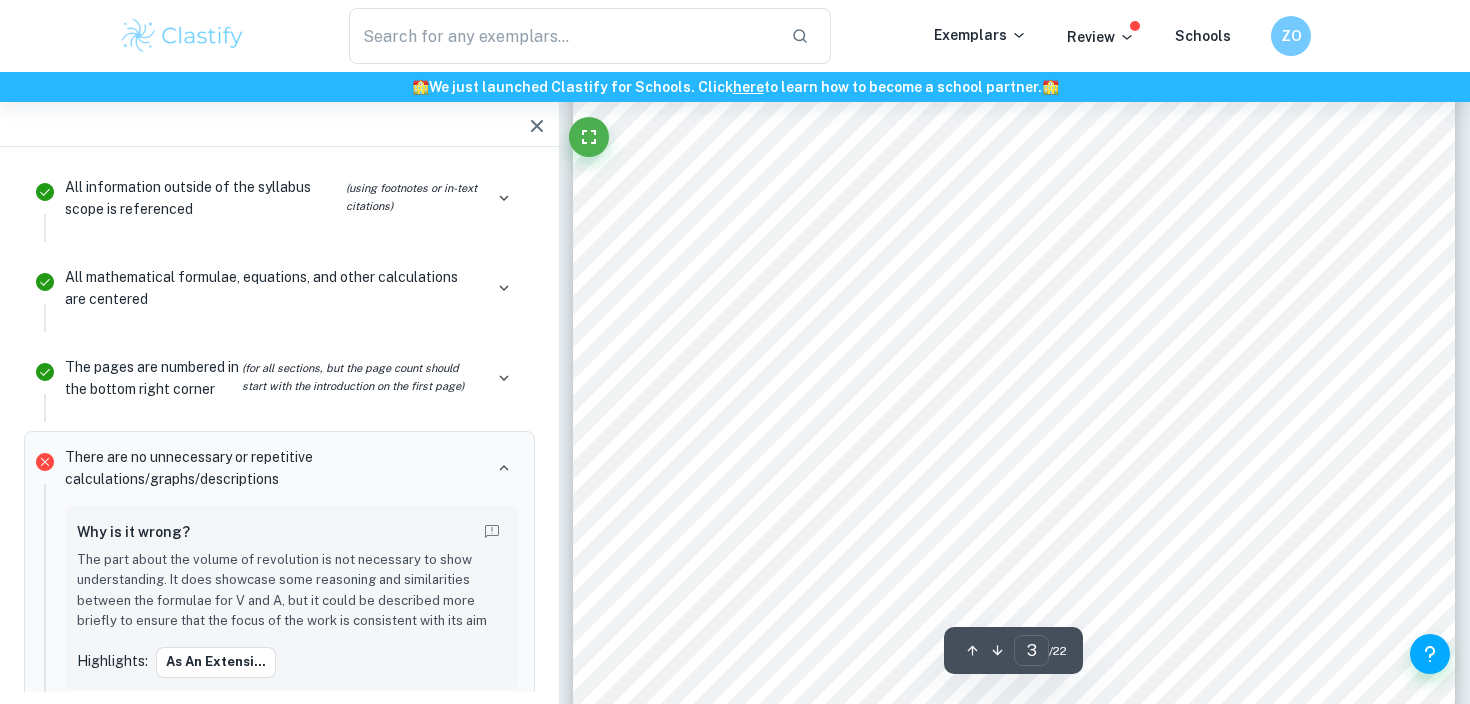scroll, scrollTop: 2763, scrollLeft: 0, axis: vertical 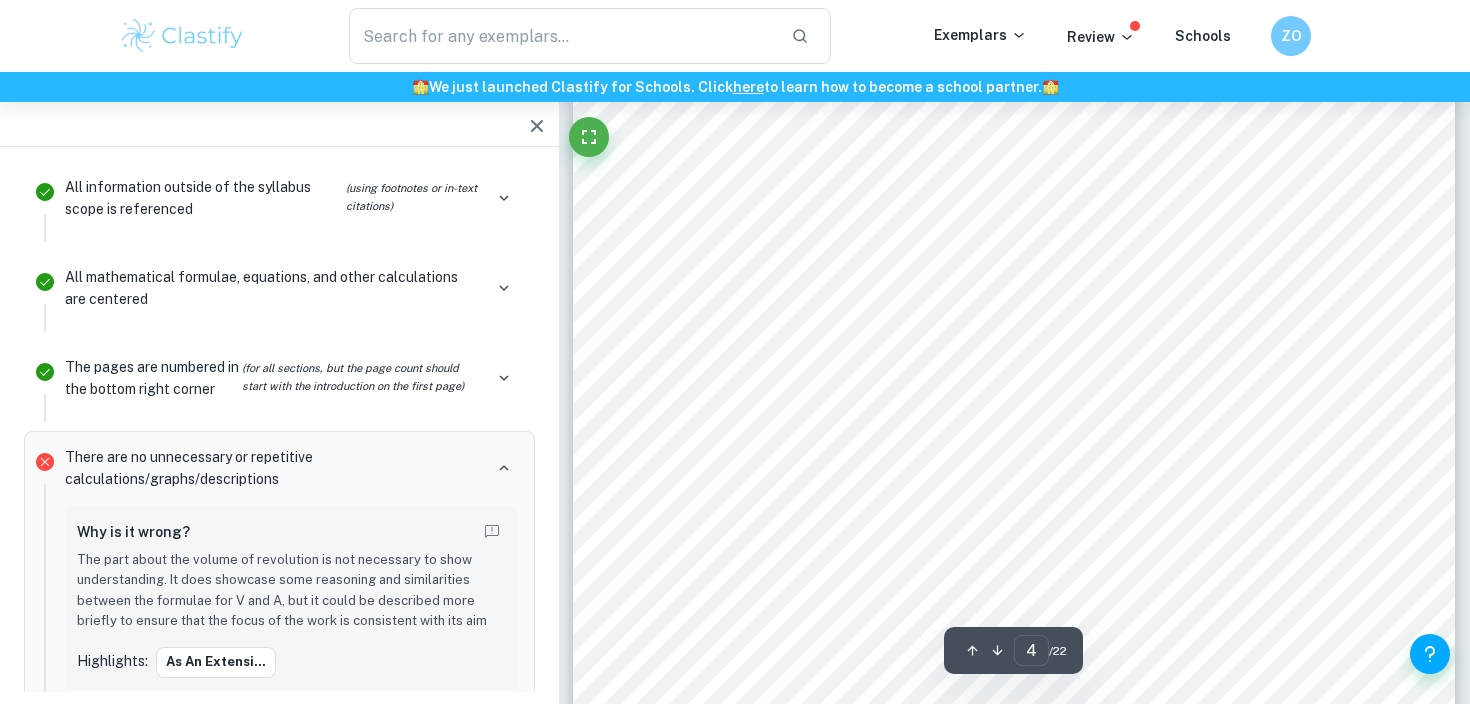 click on "[NUMBER] However, when it comes to calculating the lateral surface area of solid of revolution the slope of the curve has a significant effect on the final result, that is why frustum of a cone, instead of a cylinder must be introduced. Each frustum is created by taking a trapezoid, with the same width   ∆𝑥   and different colors modeled onto the object. If they were rotated [NUMBER] 𝜋   times around the x-axis, [NUMBER] frustums would be created. It is clearly visible that the number of frustums is too small since the solid produced would merely imitate the vase. Therefore, infinite number of frustums should be used in calculation of the surface area. Note: All the graphs in the work were produced in   Geogebra   ([TEXT] & et al., [YEAR]). Figure [NUMBER]. Vase with four 2D plotted frustums. formula for lateral surface area of a frustum of a cone, A f" at bounding box center (1014, 467) 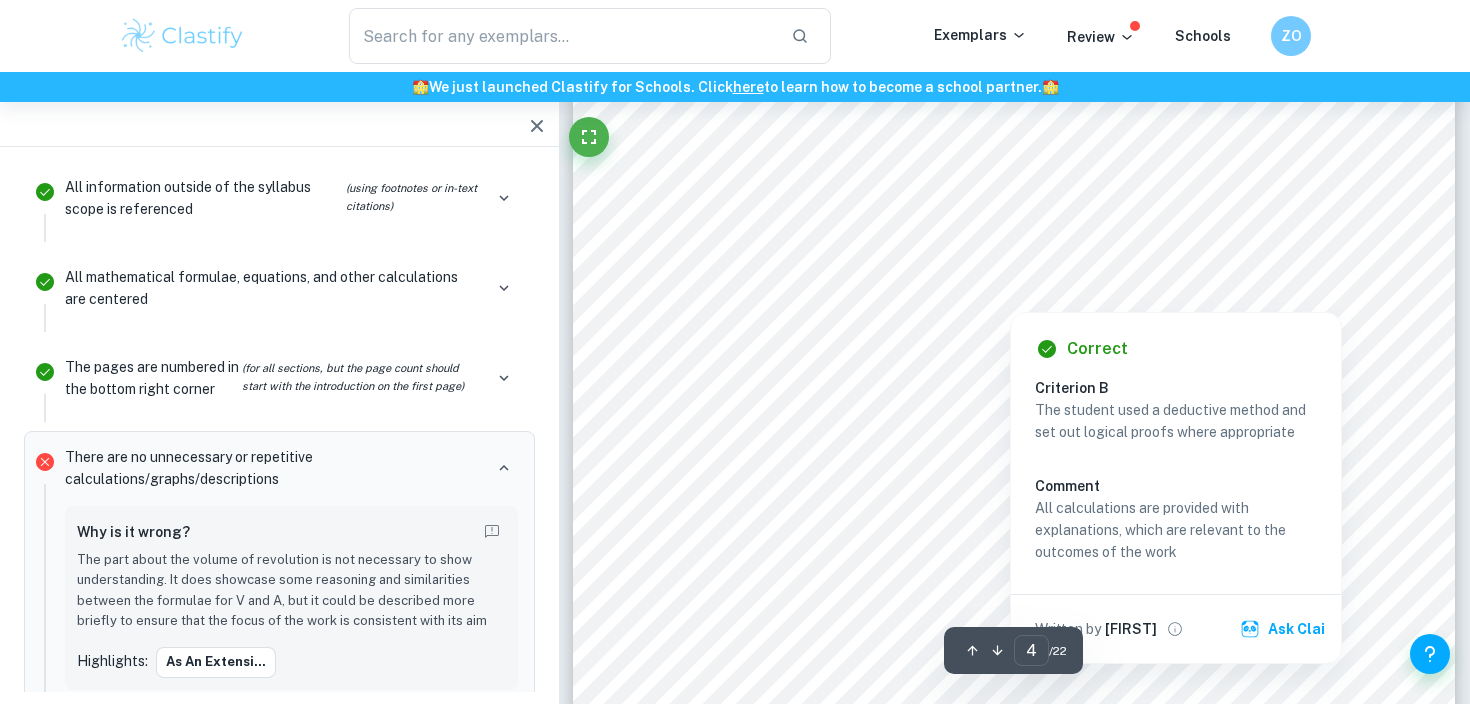 click at bounding box center (1014, 255) 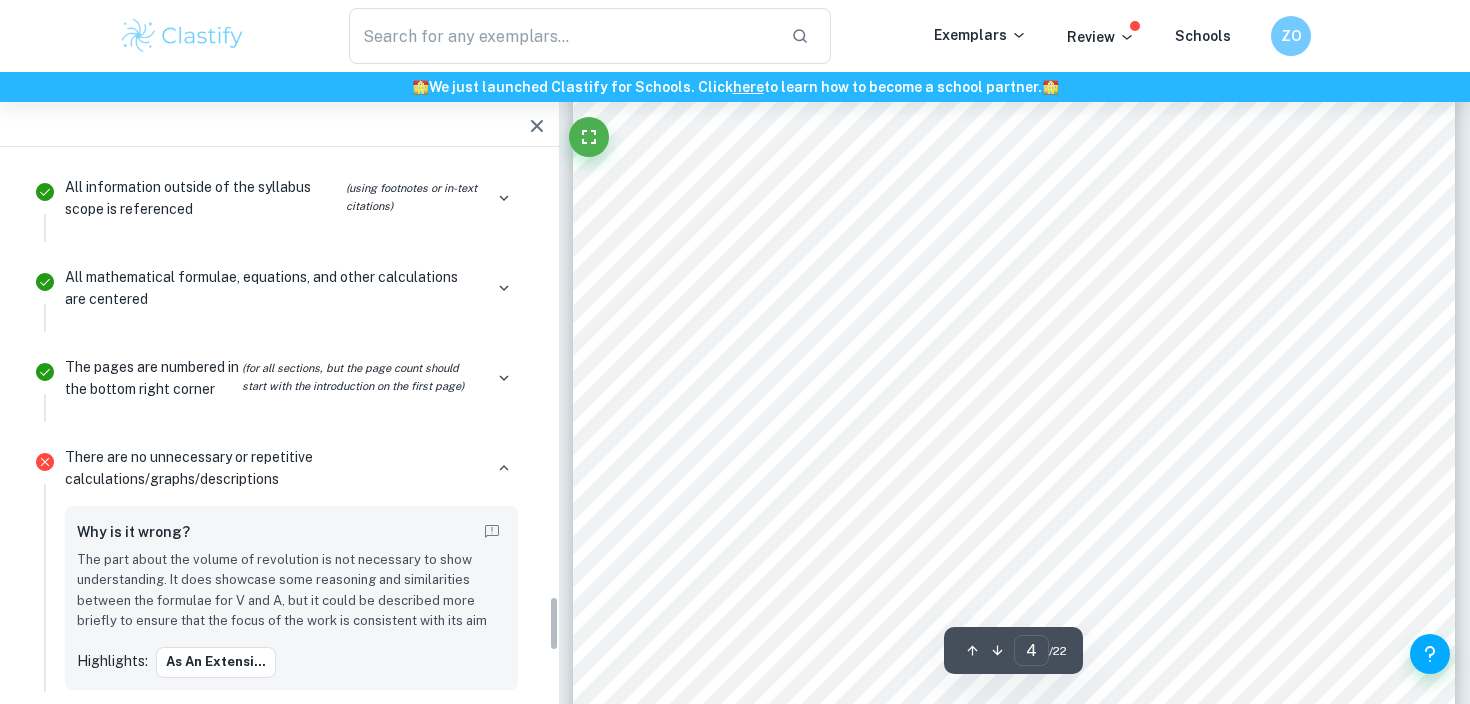 scroll, scrollTop: 4196, scrollLeft: 0, axis: vertical 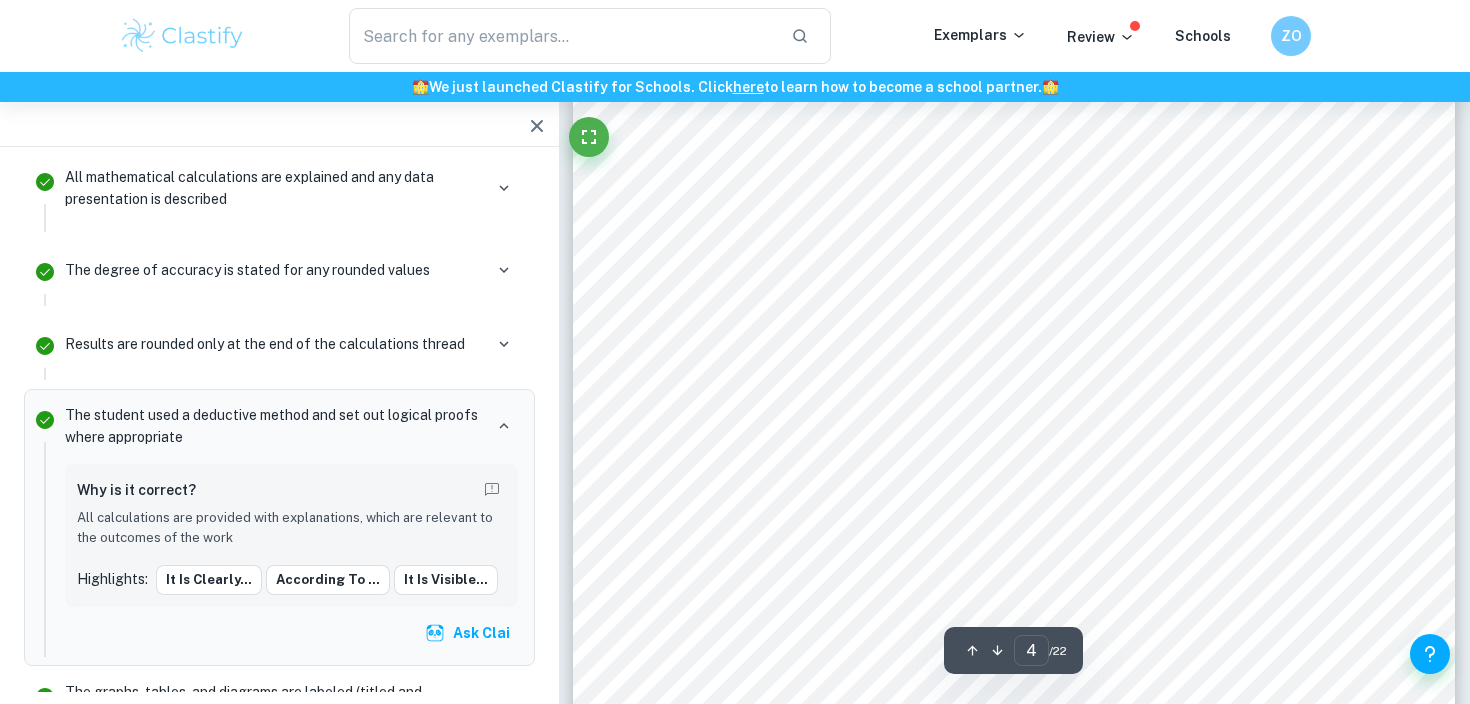 click on "that the number of frustums is too small since the solid produced would merely imitate the" at bounding box center (1013, 256) 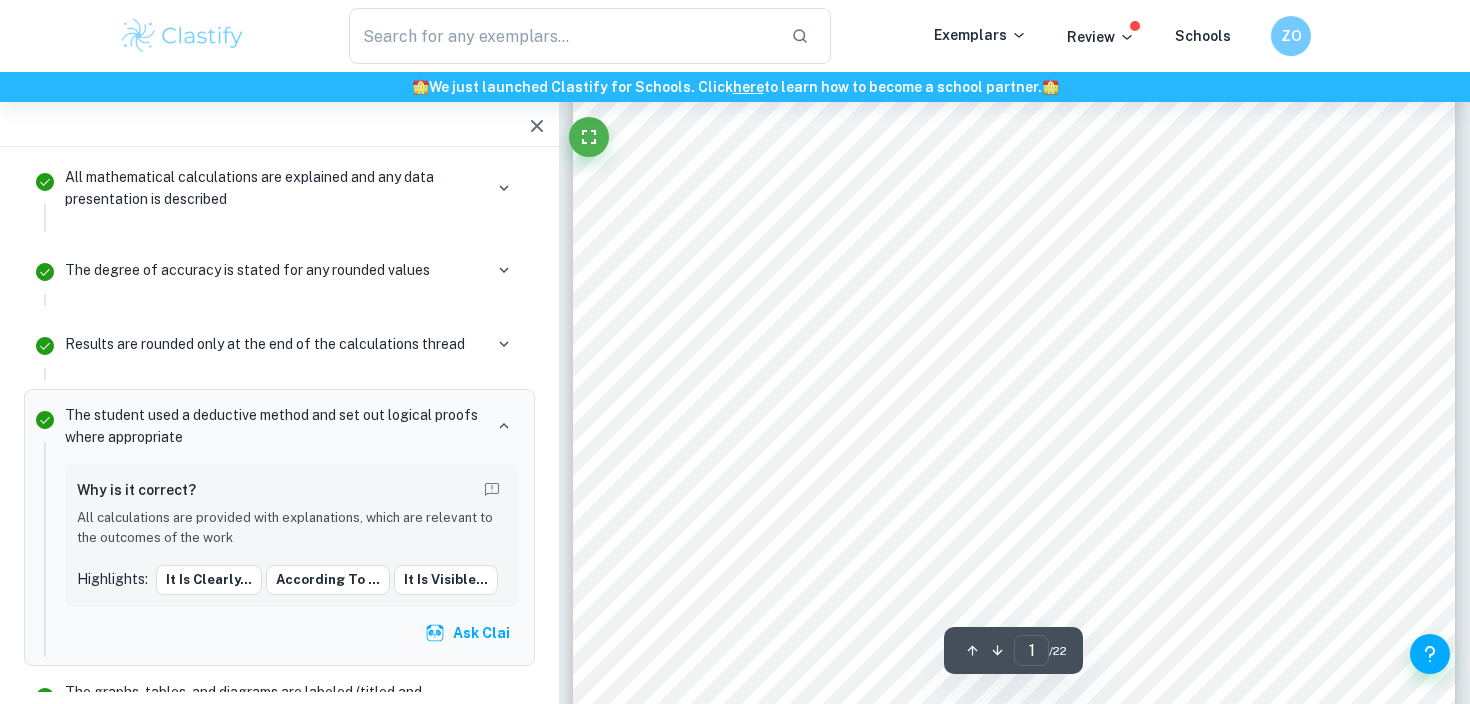 scroll, scrollTop: 0, scrollLeft: 0, axis: both 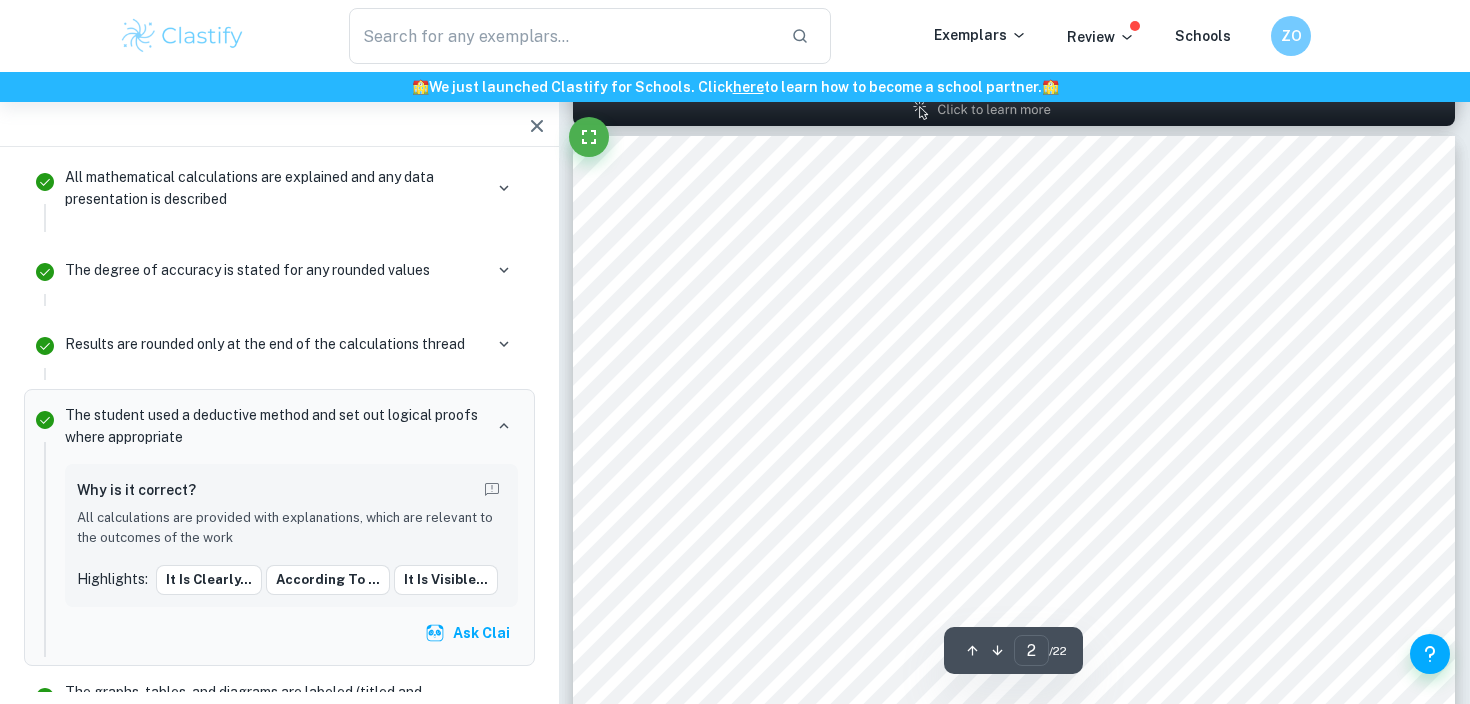 type on "1" 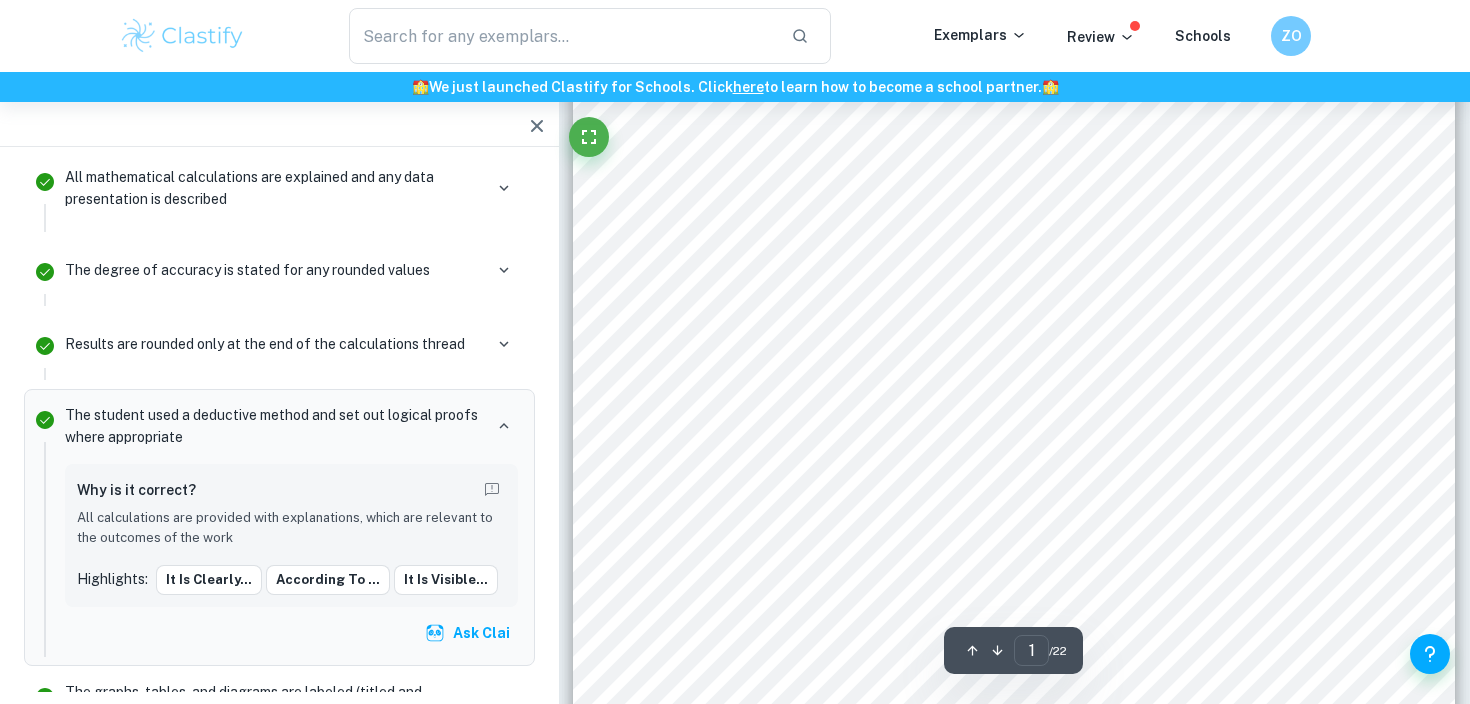 scroll, scrollTop: 397, scrollLeft: 0, axis: vertical 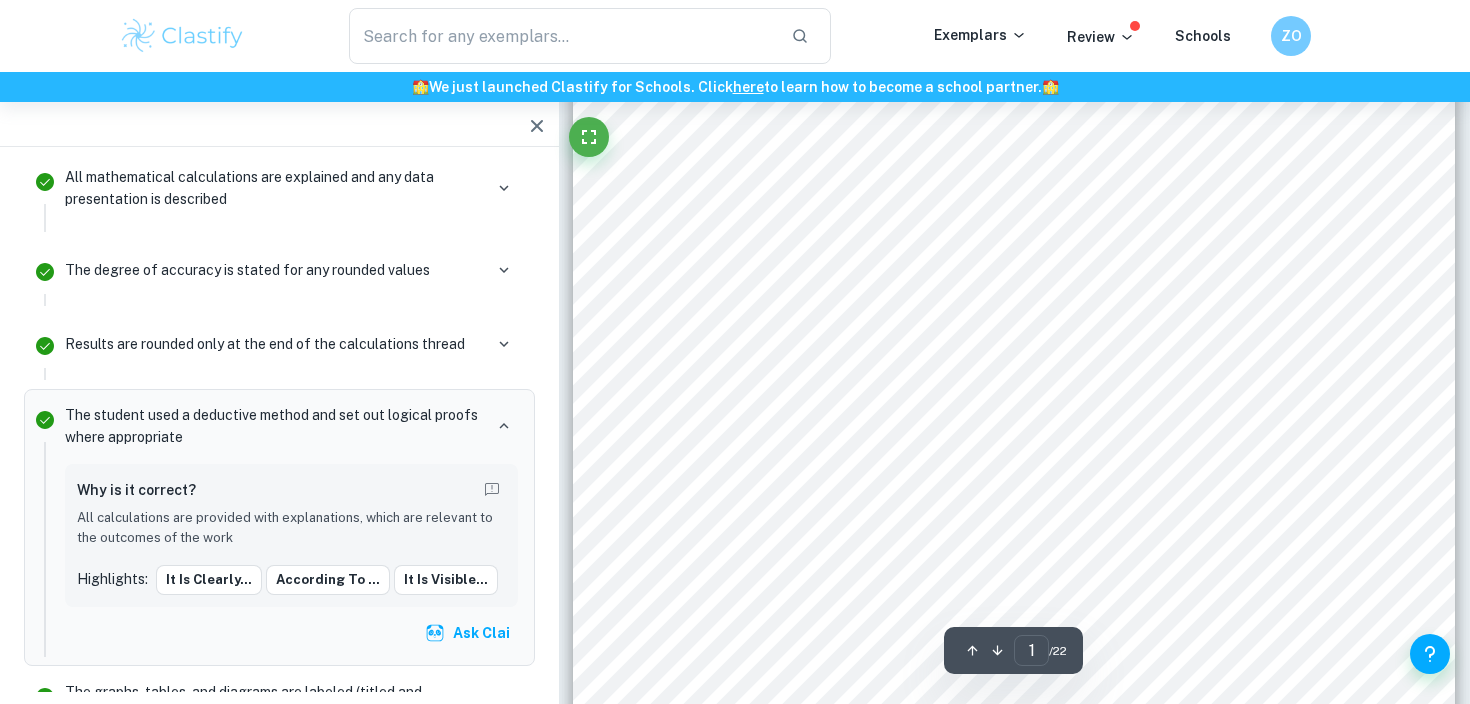 type on "math aa hl ia" 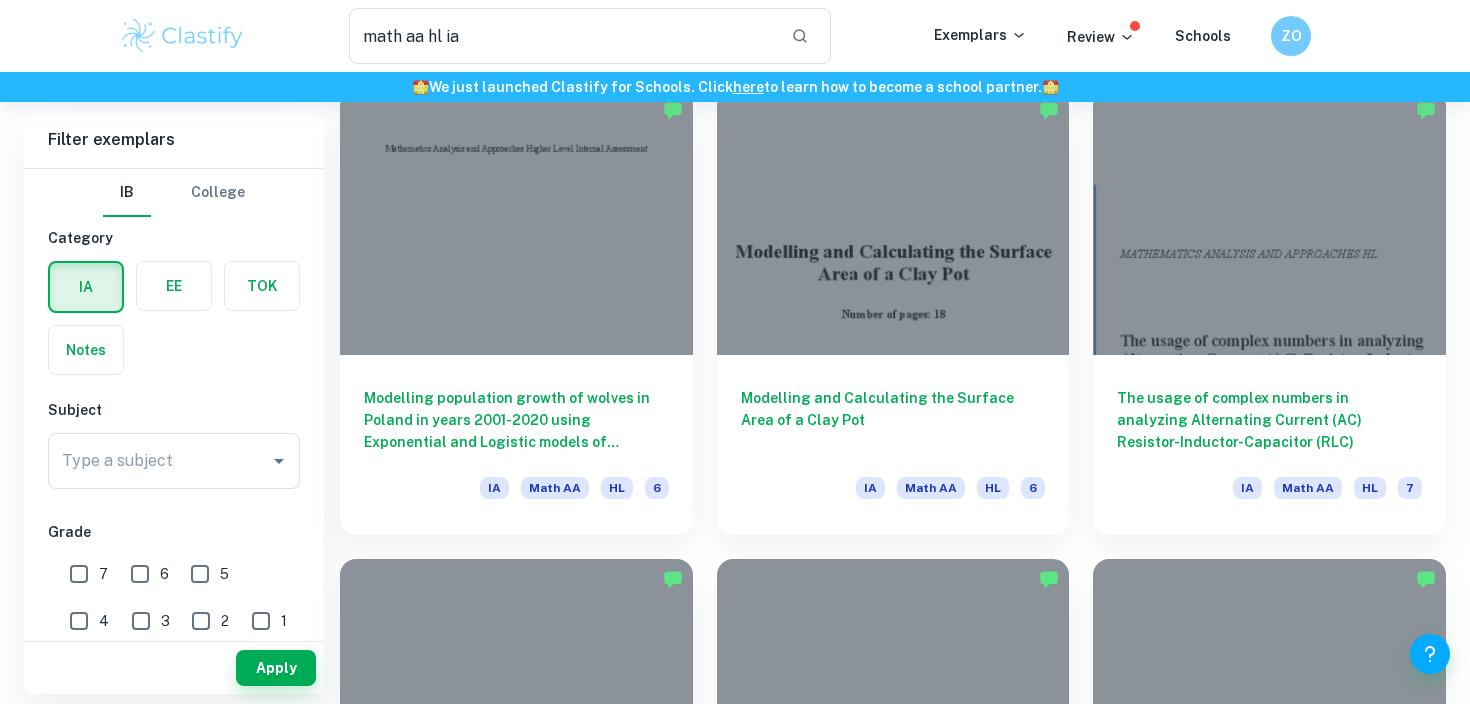 scroll, scrollTop: 612, scrollLeft: 0, axis: vertical 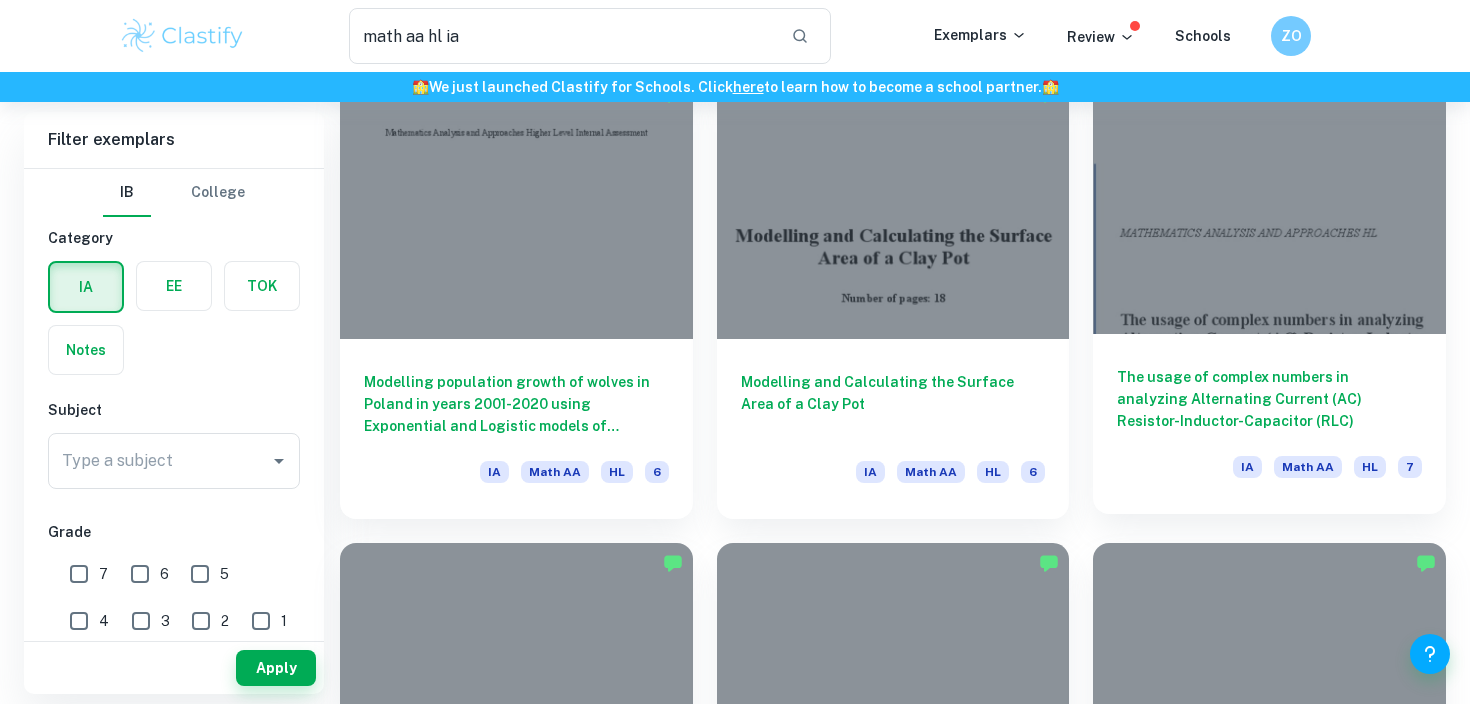 click at bounding box center (1269, 201) 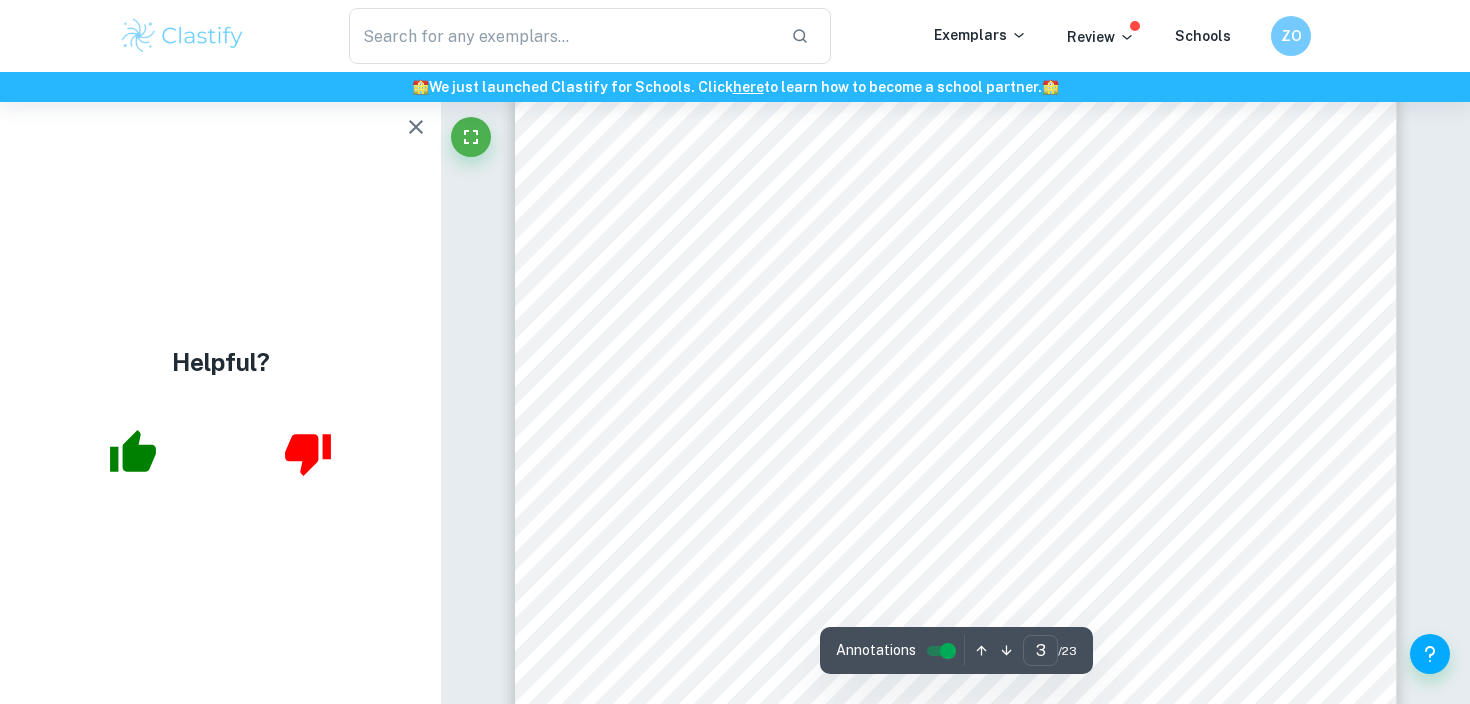 scroll, scrollTop: 2784, scrollLeft: 0, axis: vertical 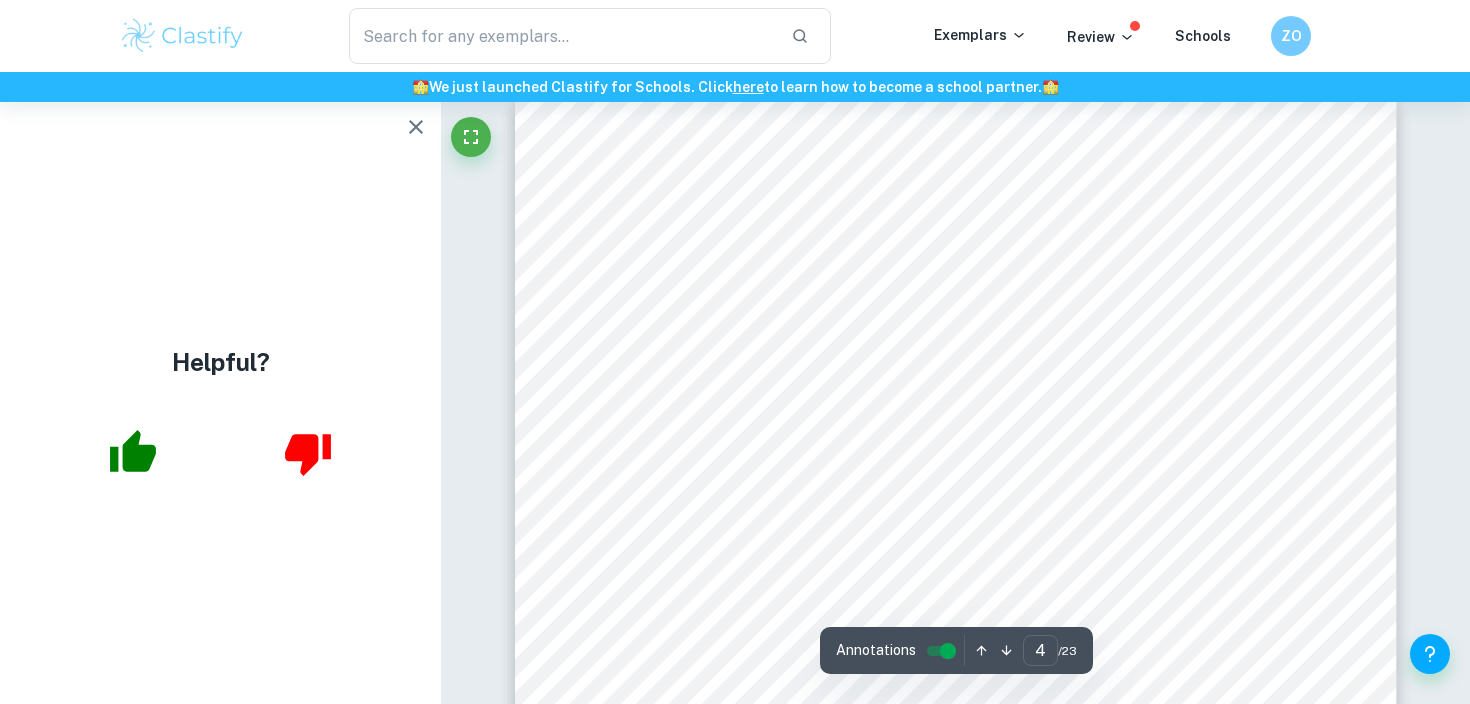 type on "3" 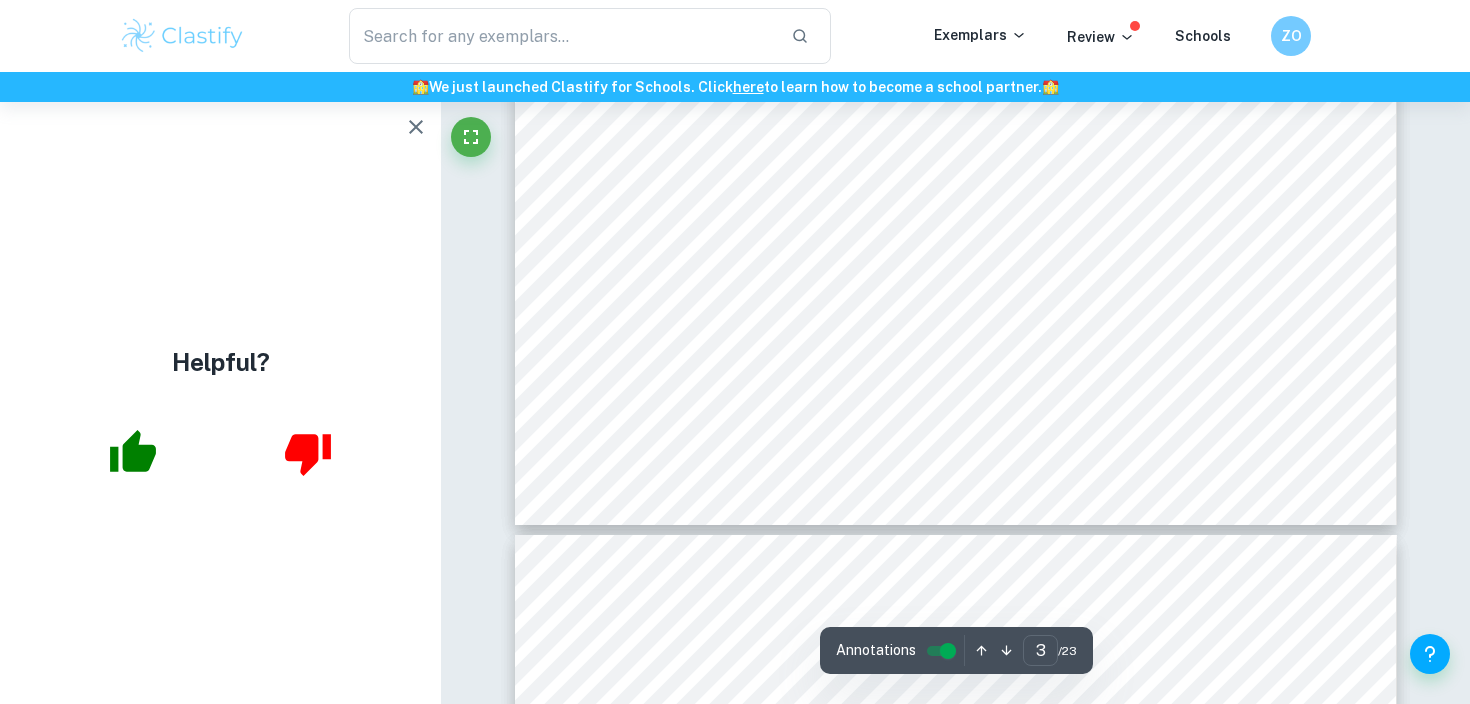 scroll, scrollTop: 3498, scrollLeft: 0, axis: vertical 